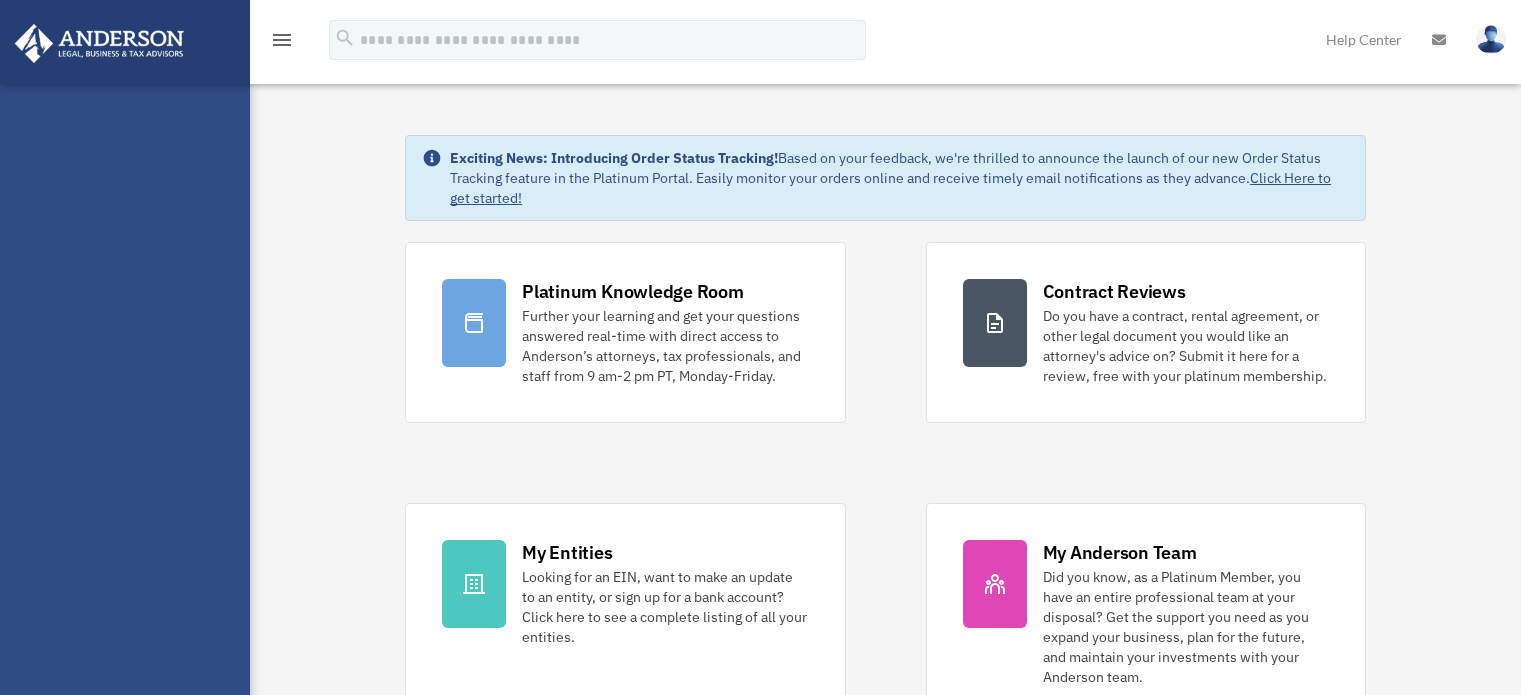 scroll, scrollTop: 0, scrollLeft: 0, axis: both 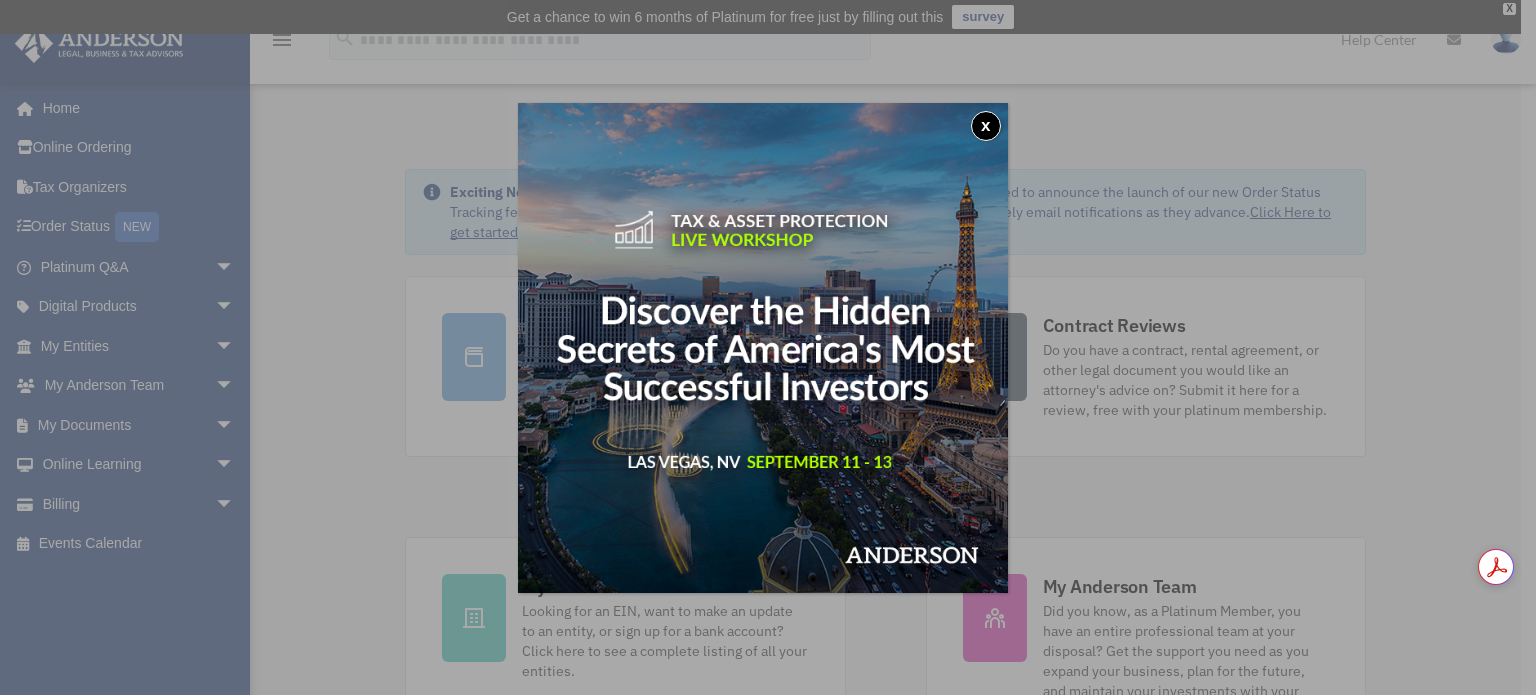 click on "x" at bounding box center [986, 126] 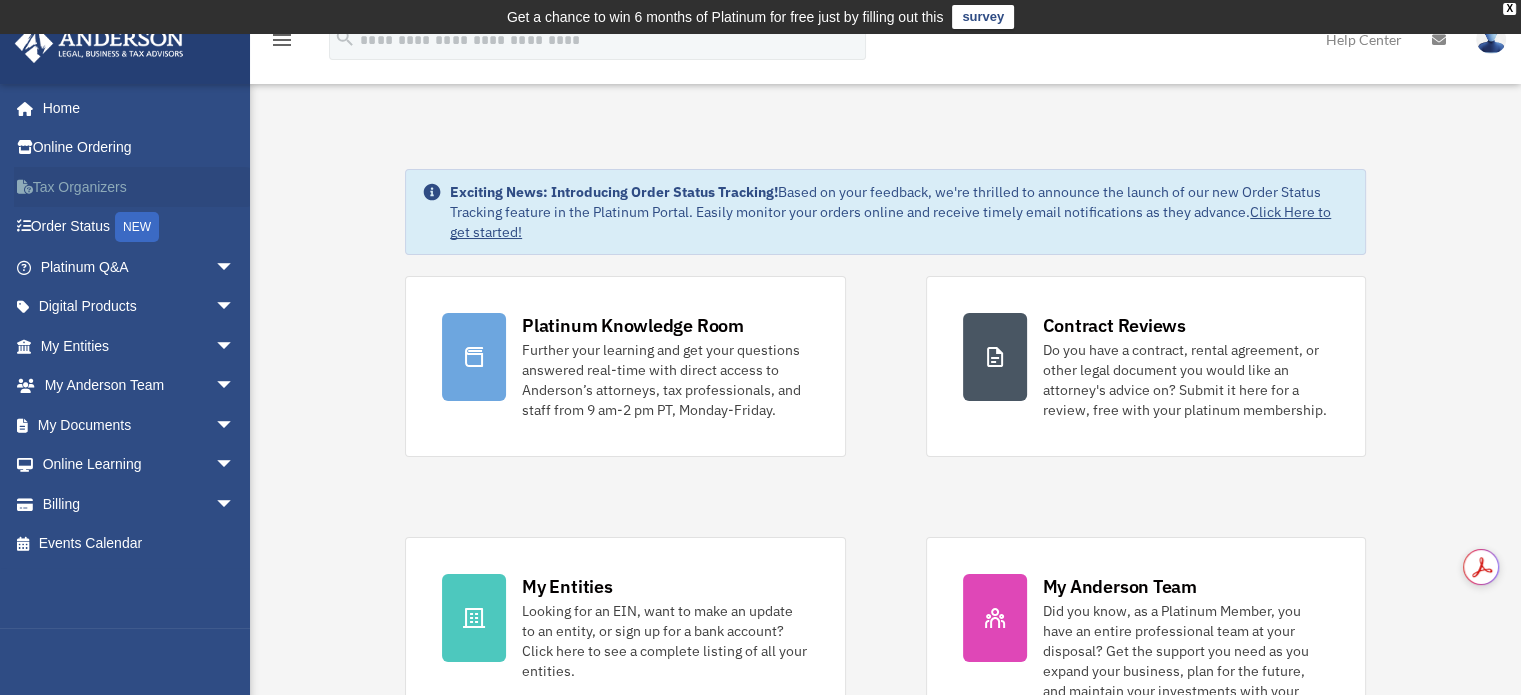 click on "Tax Organizers" at bounding box center (139, 187) 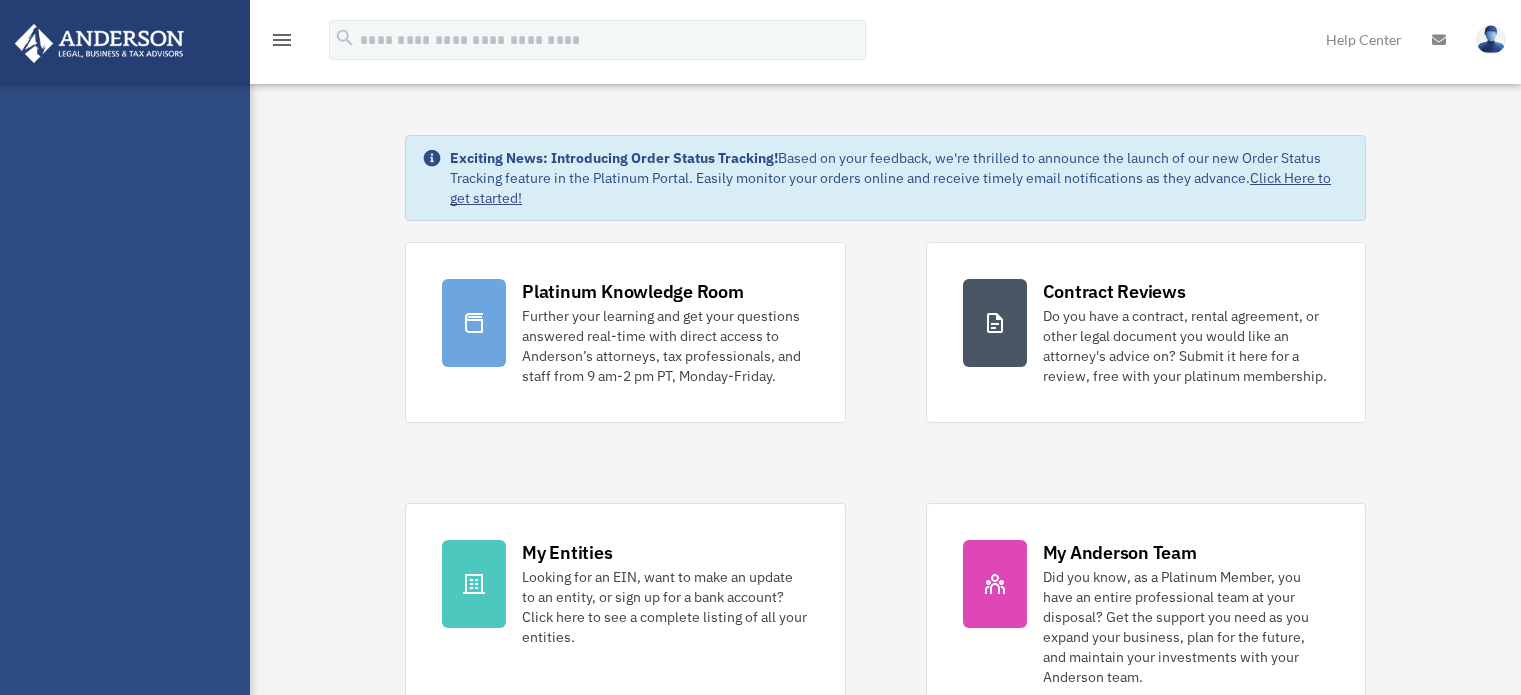 scroll, scrollTop: 0, scrollLeft: 0, axis: both 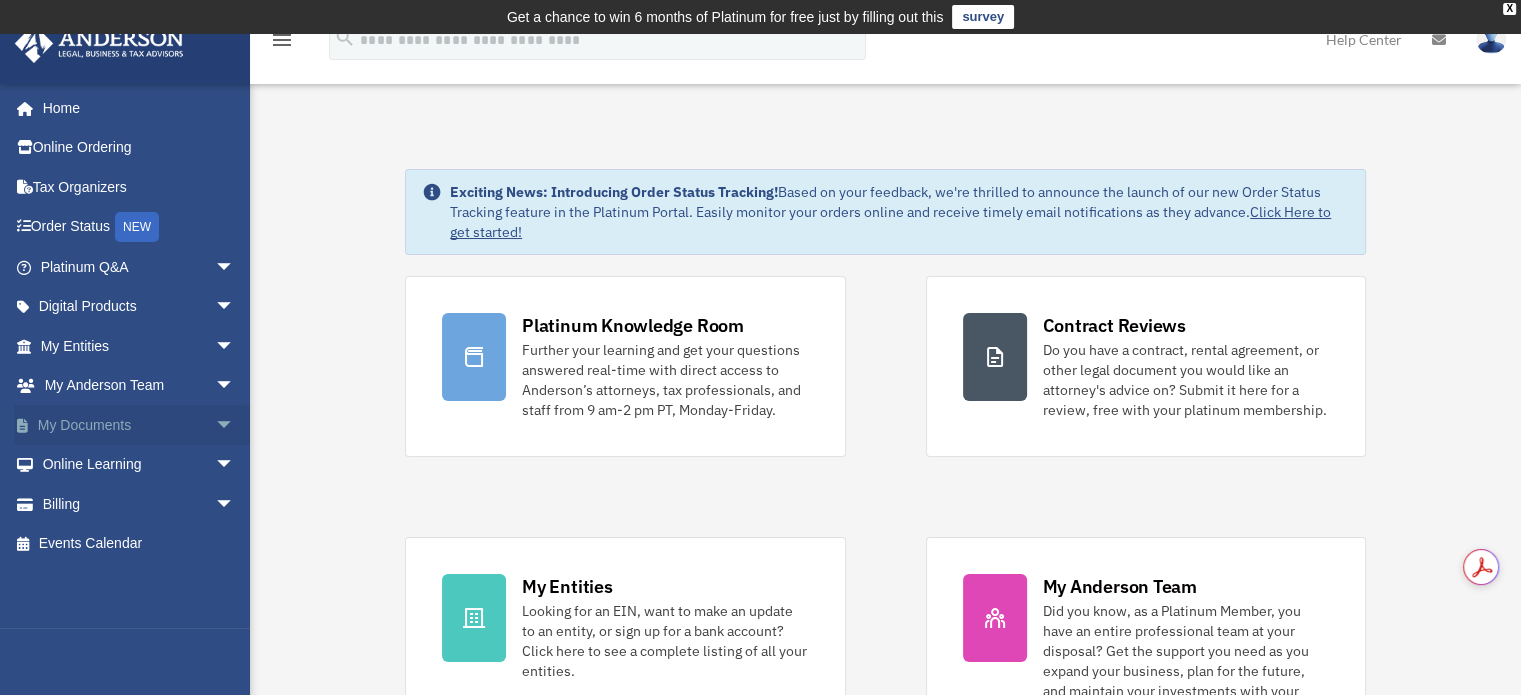 click on "My Documents arrow_drop_down" at bounding box center (139, 425) 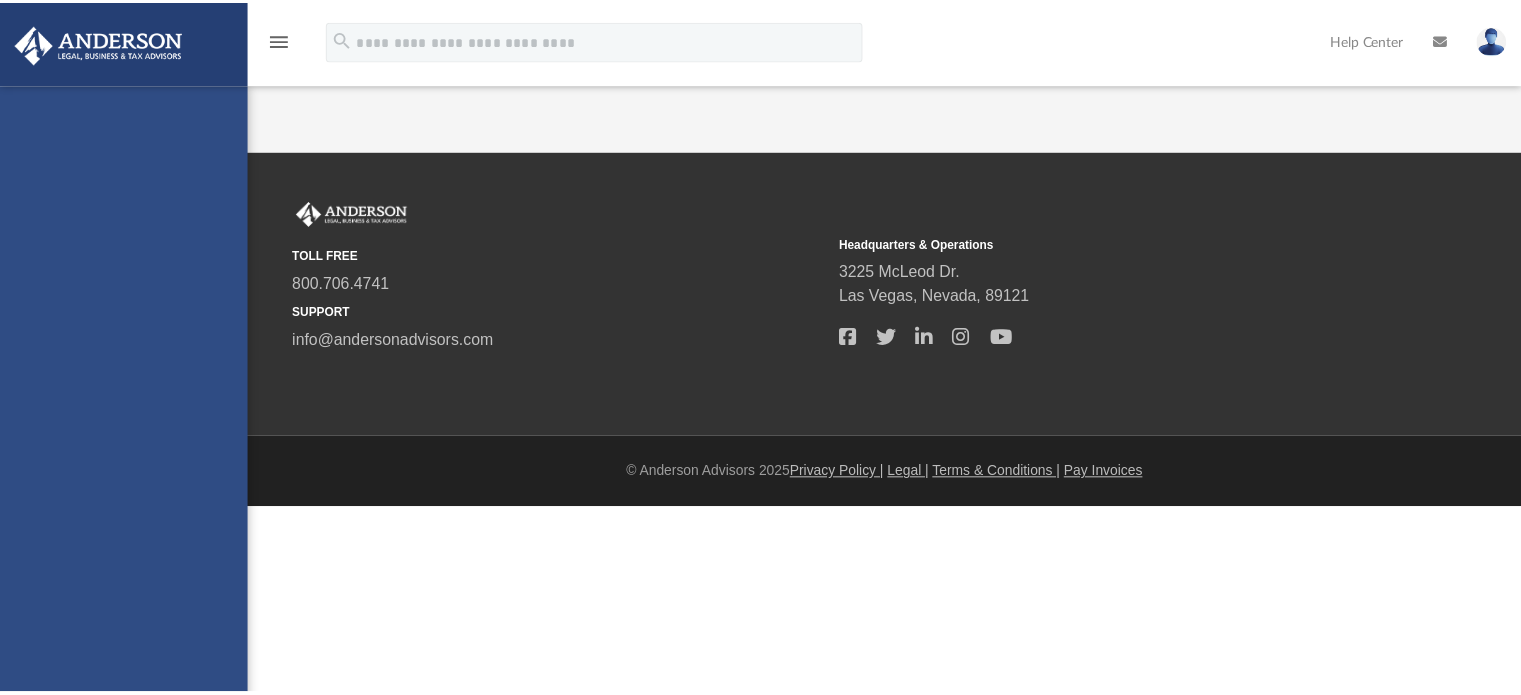 scroll, scrollTop: 0, scrollLeft: 0, axis: both 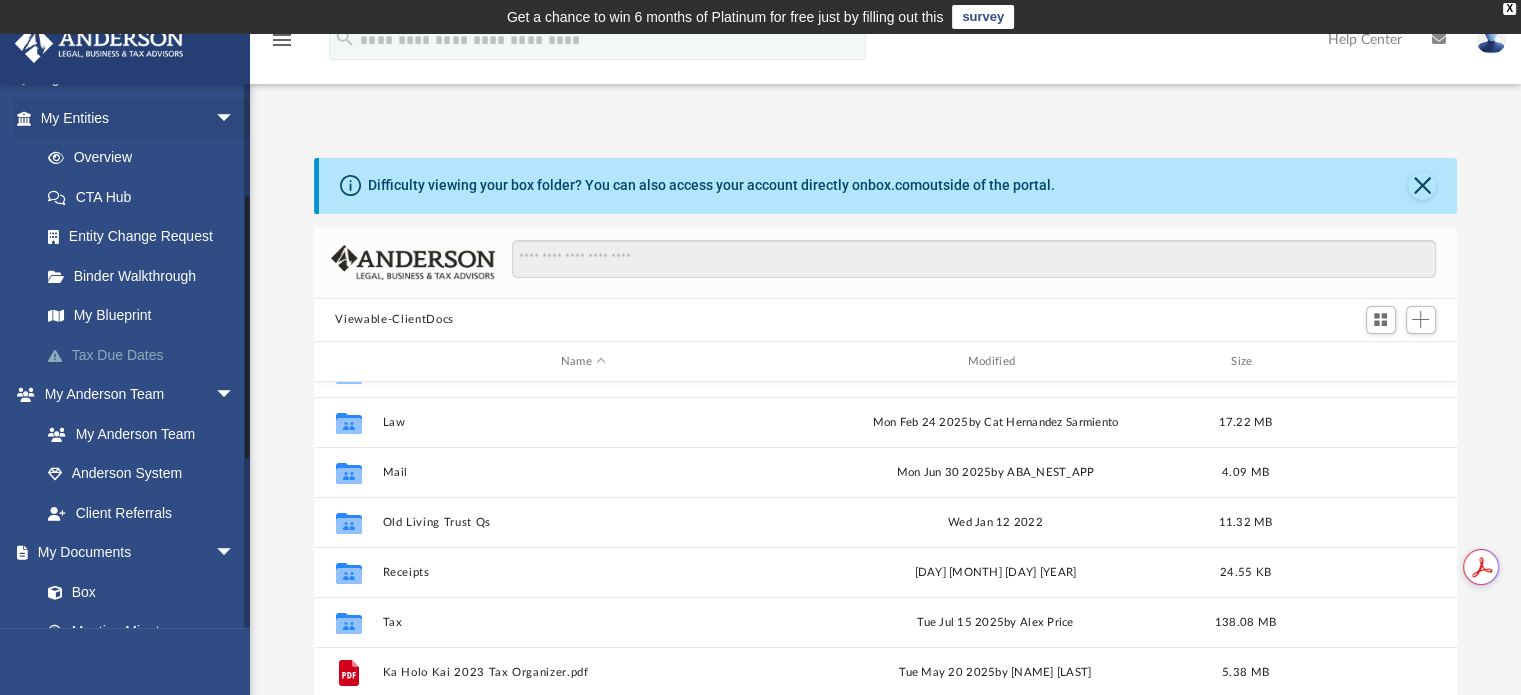 click on "Tax Due Dates" at bounding box center [146, 355] 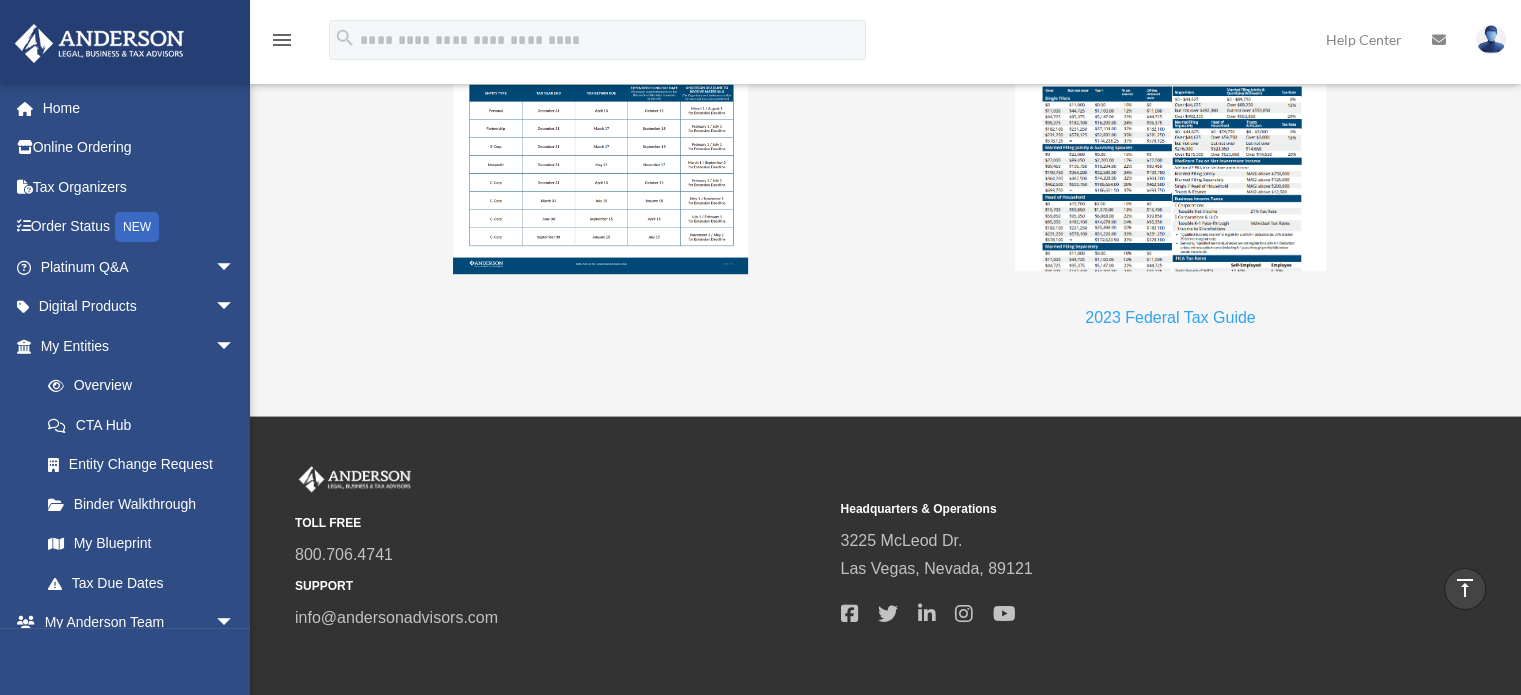 scroll, scrollTop: 2240, scrollLeft: 0, axis: vertical 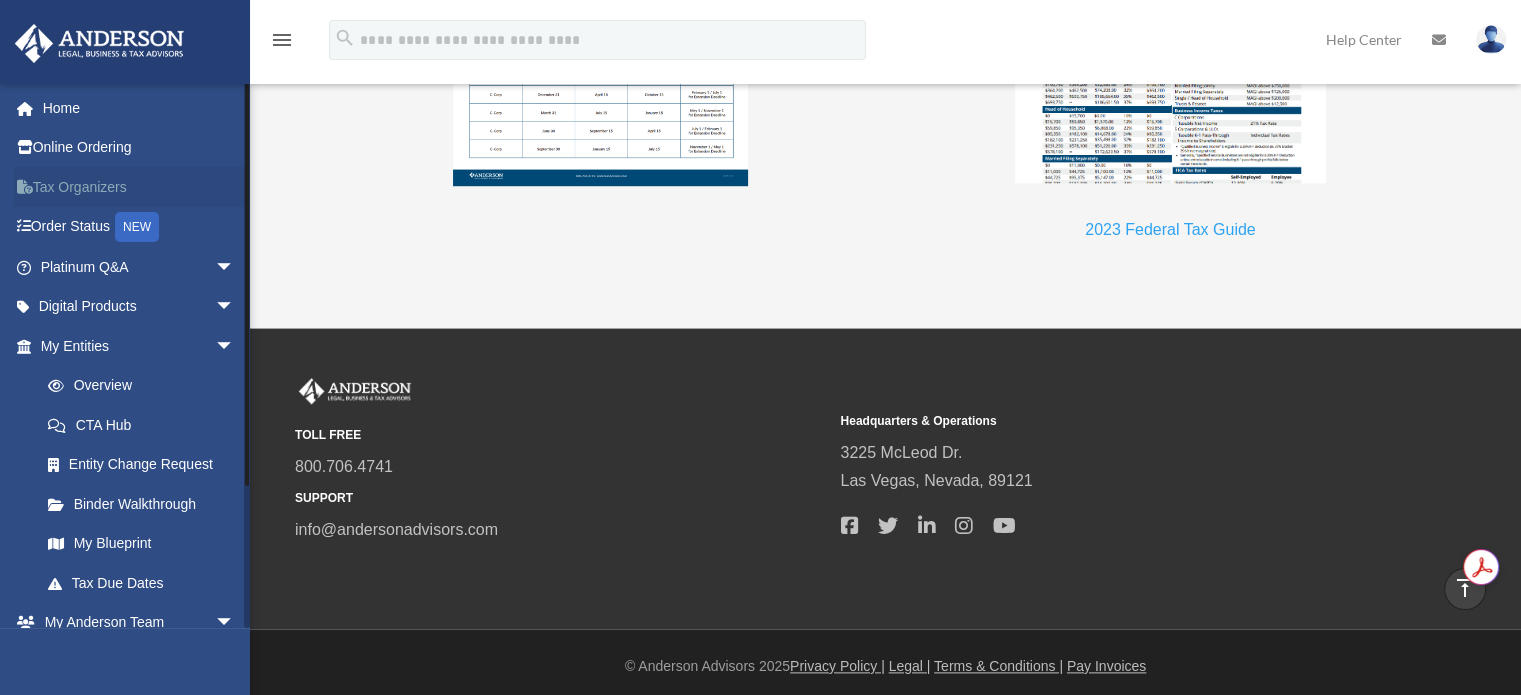 click on "Tax Organizers" at bounding box center (139, 187) 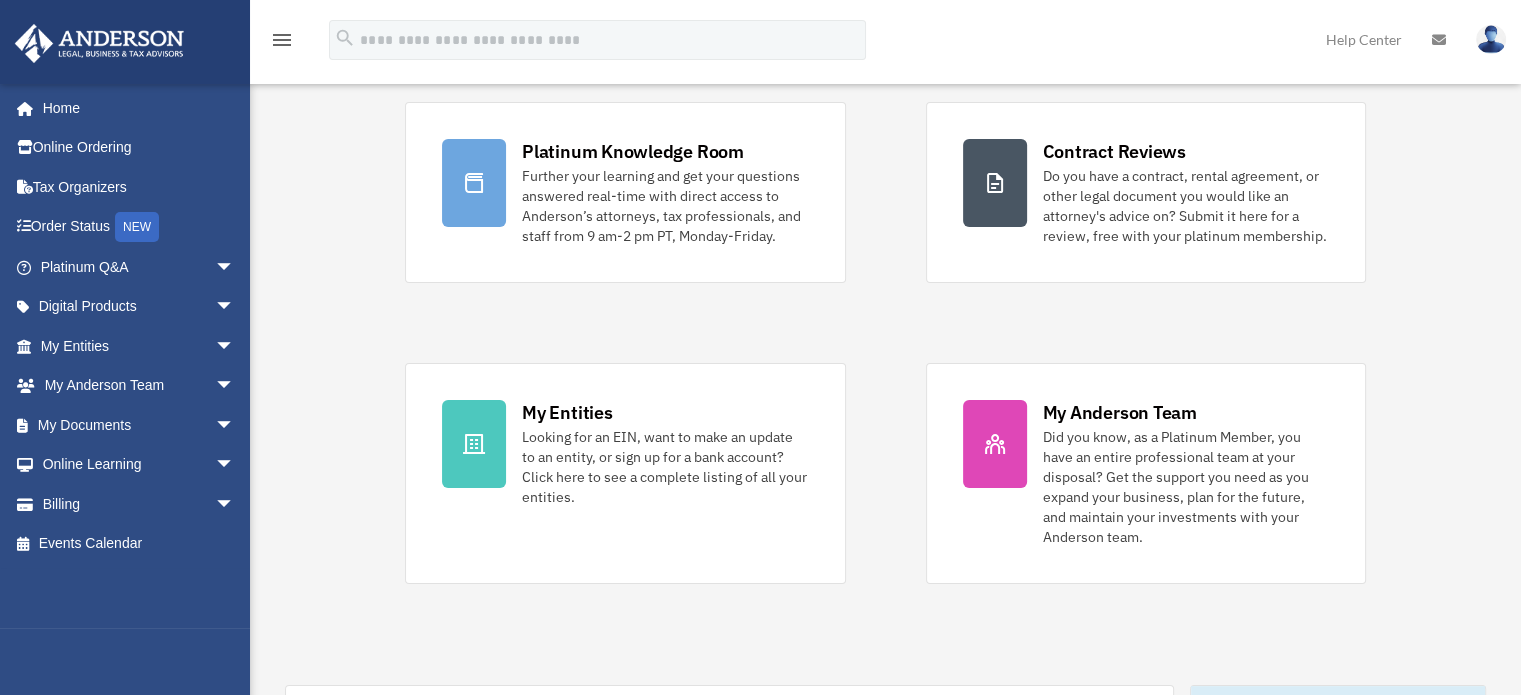 scroll, scrollTop: 168, scrollLeft: 0, axis: vertical 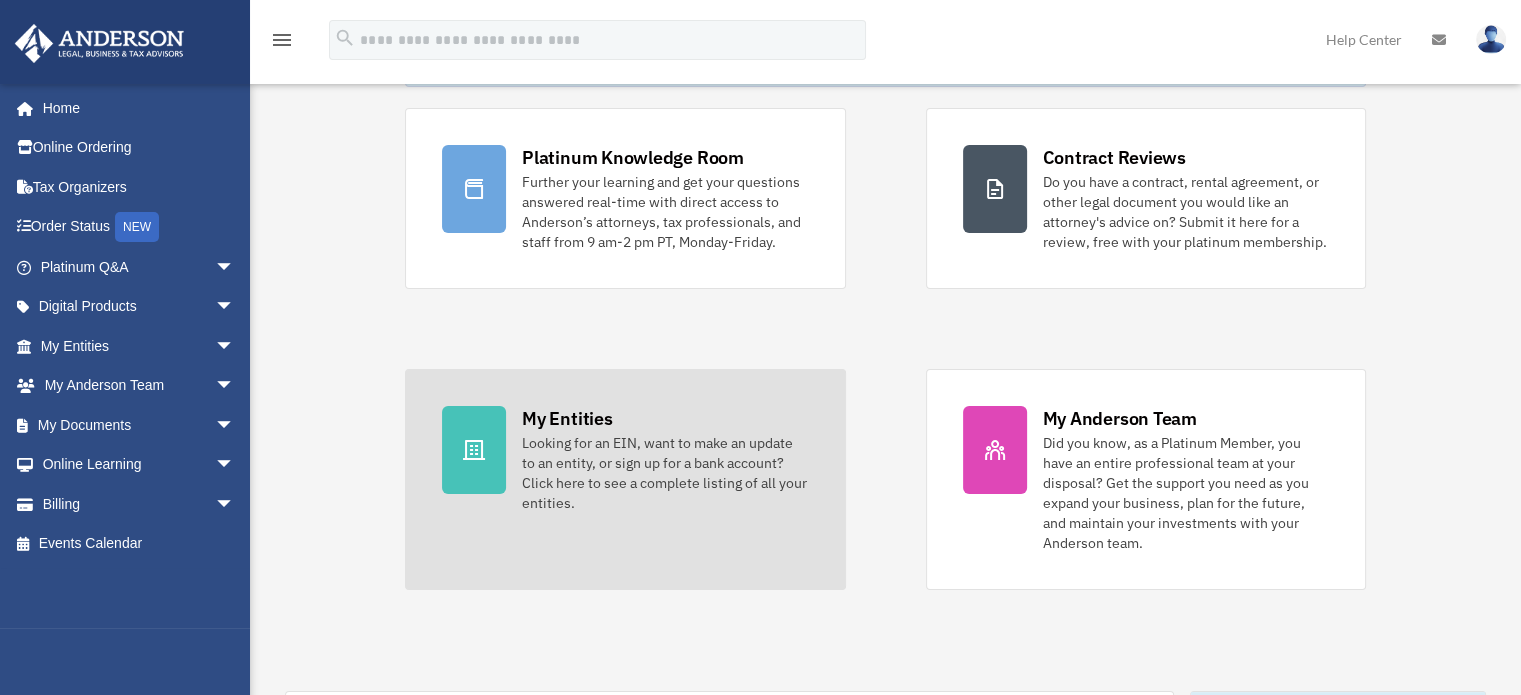 click on "Looking for an EIN, want to  make an update to an entity, or sign up for a bank account?  Click here to see a complete listing of all your entities." at bounding box center [665, 473] 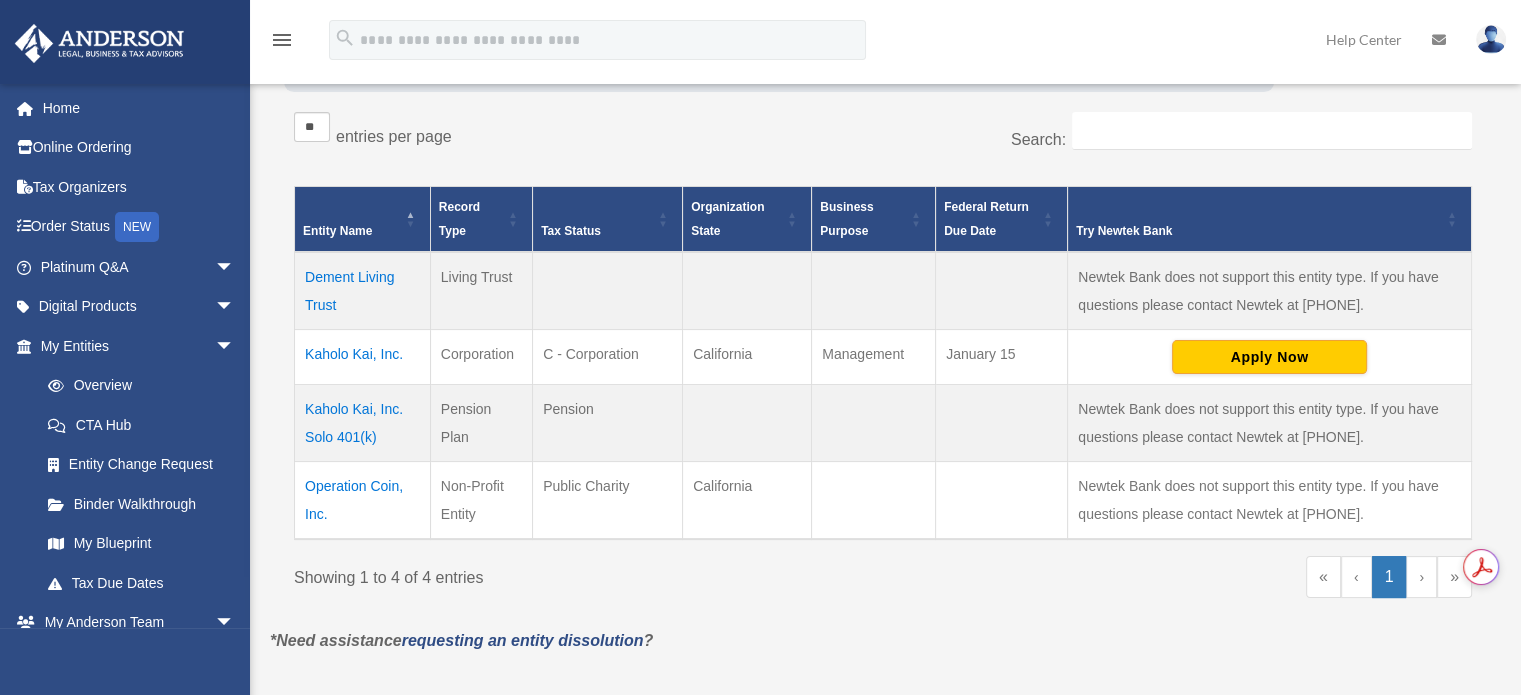 scroll, scrollTop: 351, scrollLeft: 0, axis: vertical 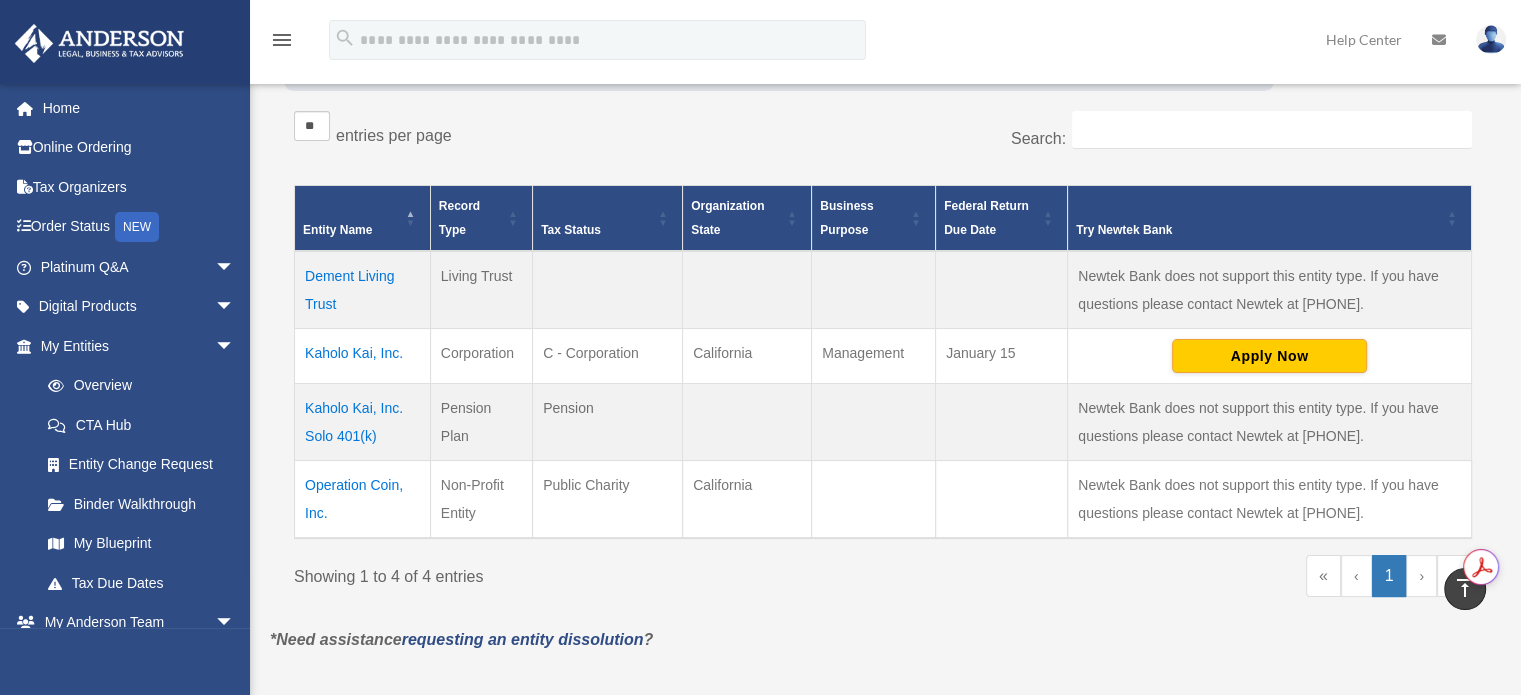 click on "Operation Coin, Inc." at bounding box center [363, 499] 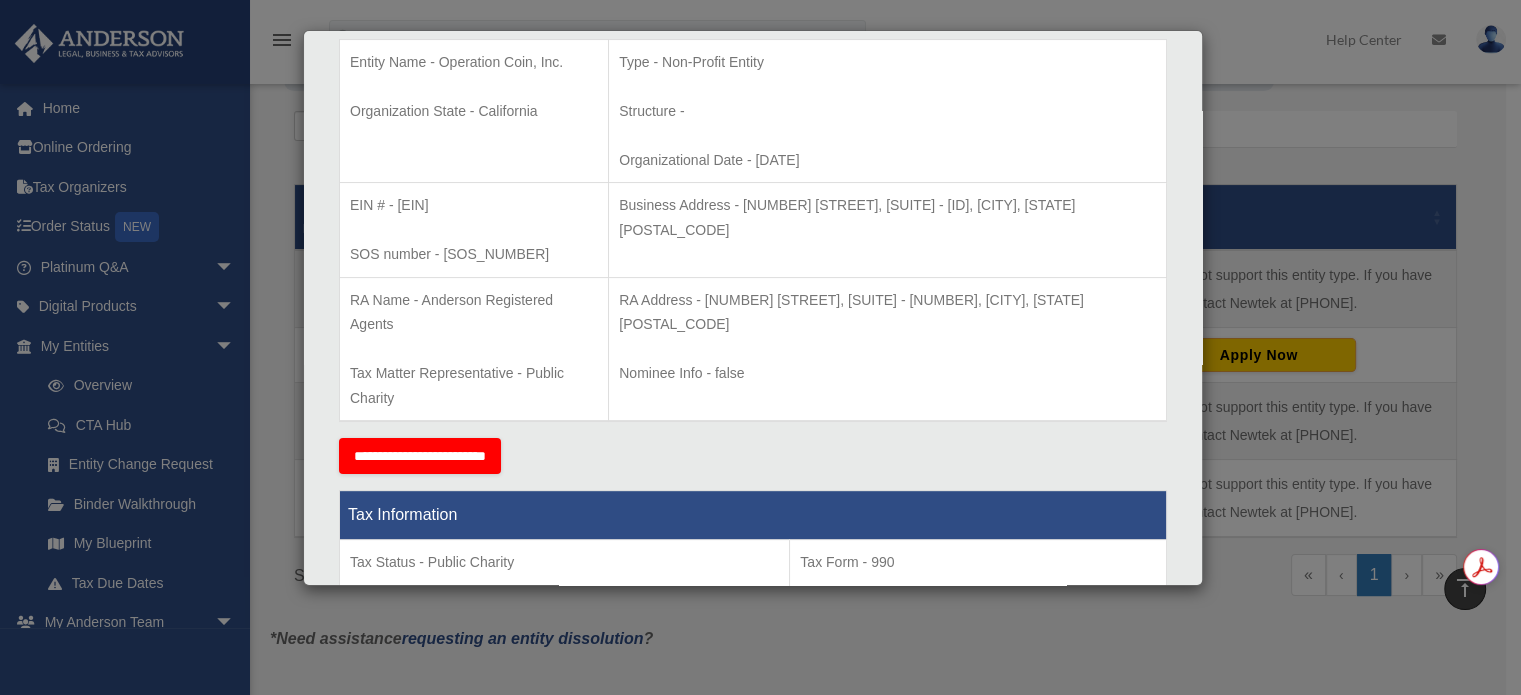 scroll, scrollTop: 0, scrollLeft: 0, axis: both 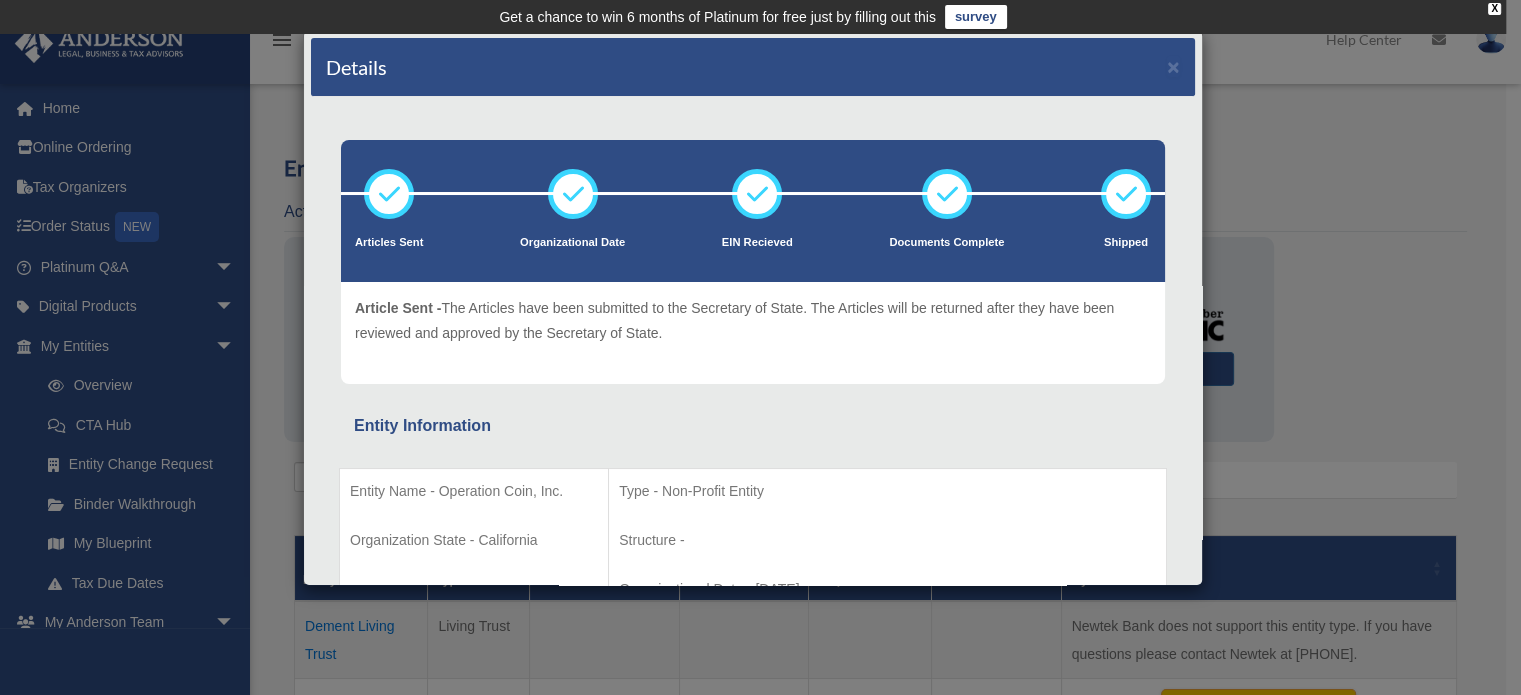 click on "Details
×
Articles Sent
Organizational Date" at bounding box center [760, 347] 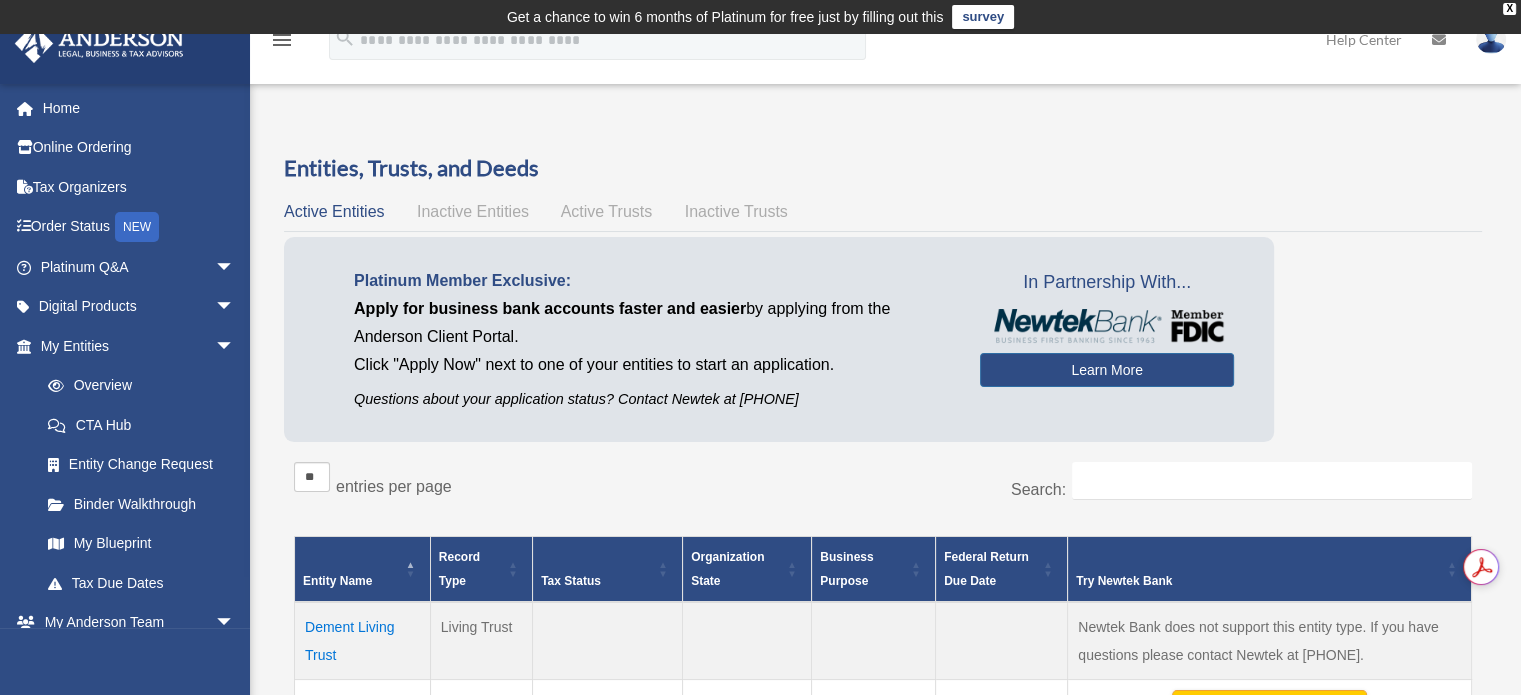 scroll, scrollTop: 0, scrollLeft: 0, axis: both 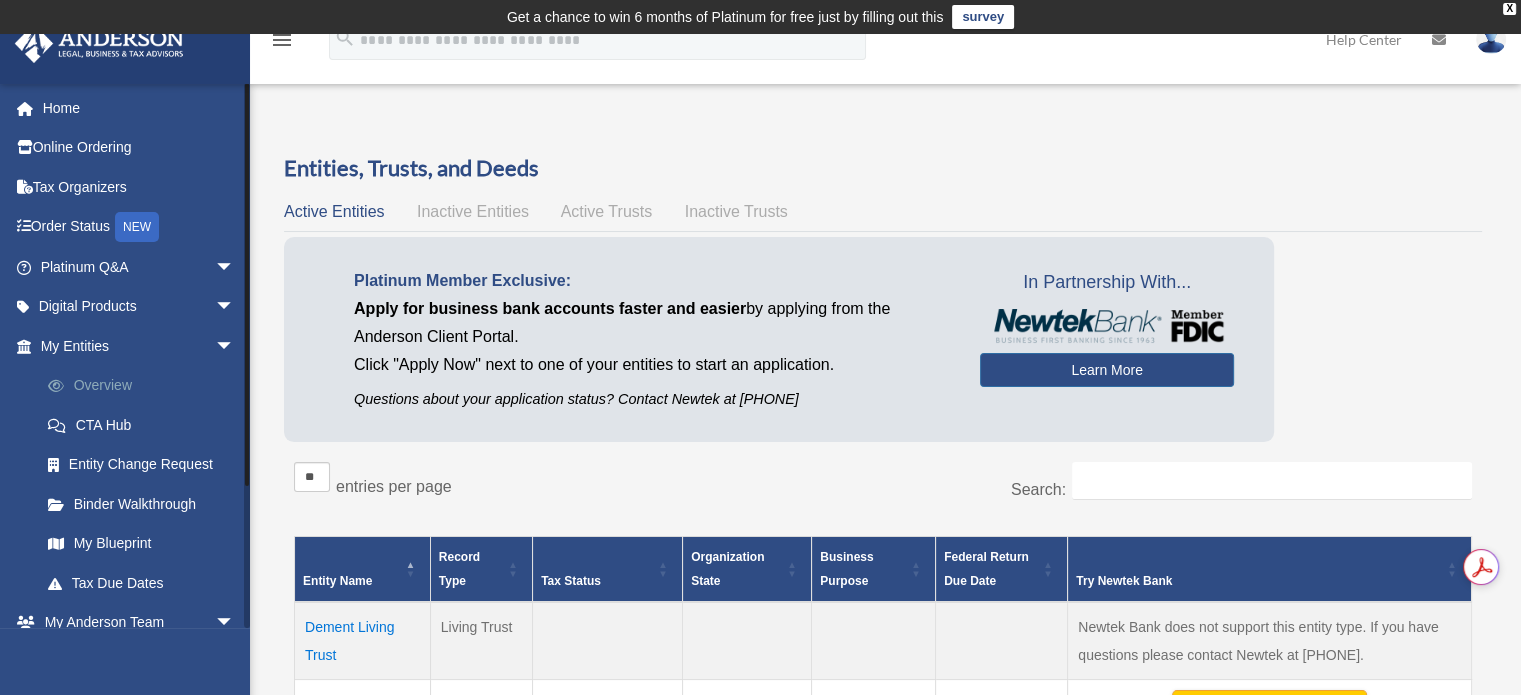 click on "Overview" at bounding box center [146, 386] 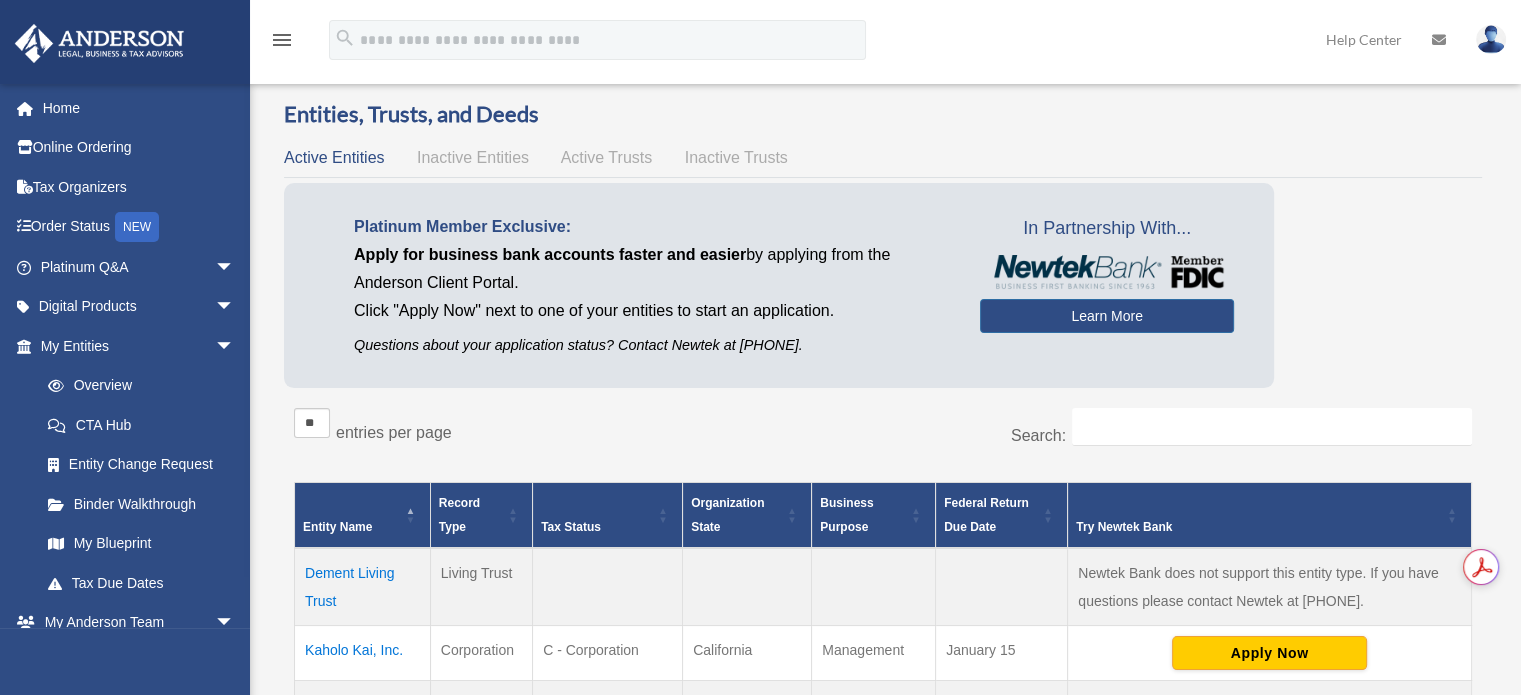 scroll, scrollTop: 0, scrollLeft: 0, axis: both 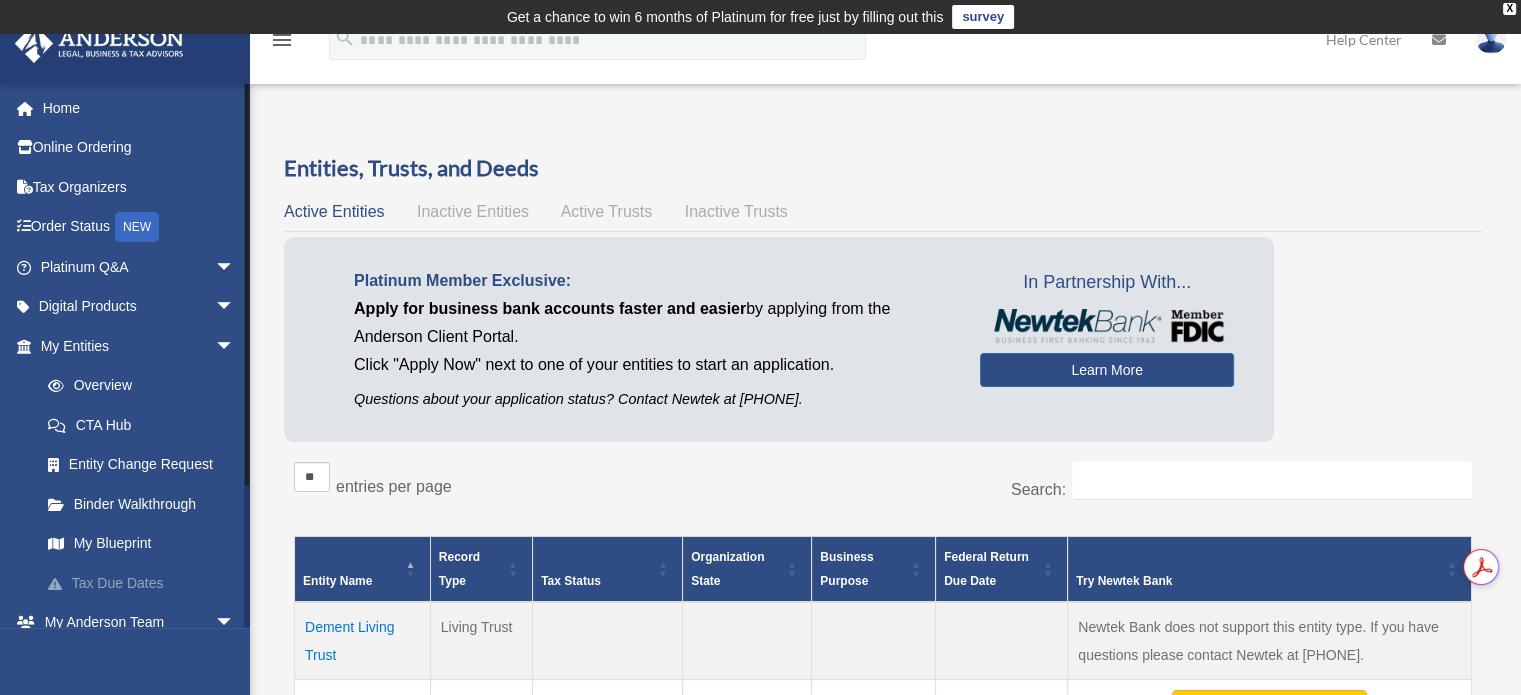 click on "Tax Due Dates" at bounding box center [146, 583] 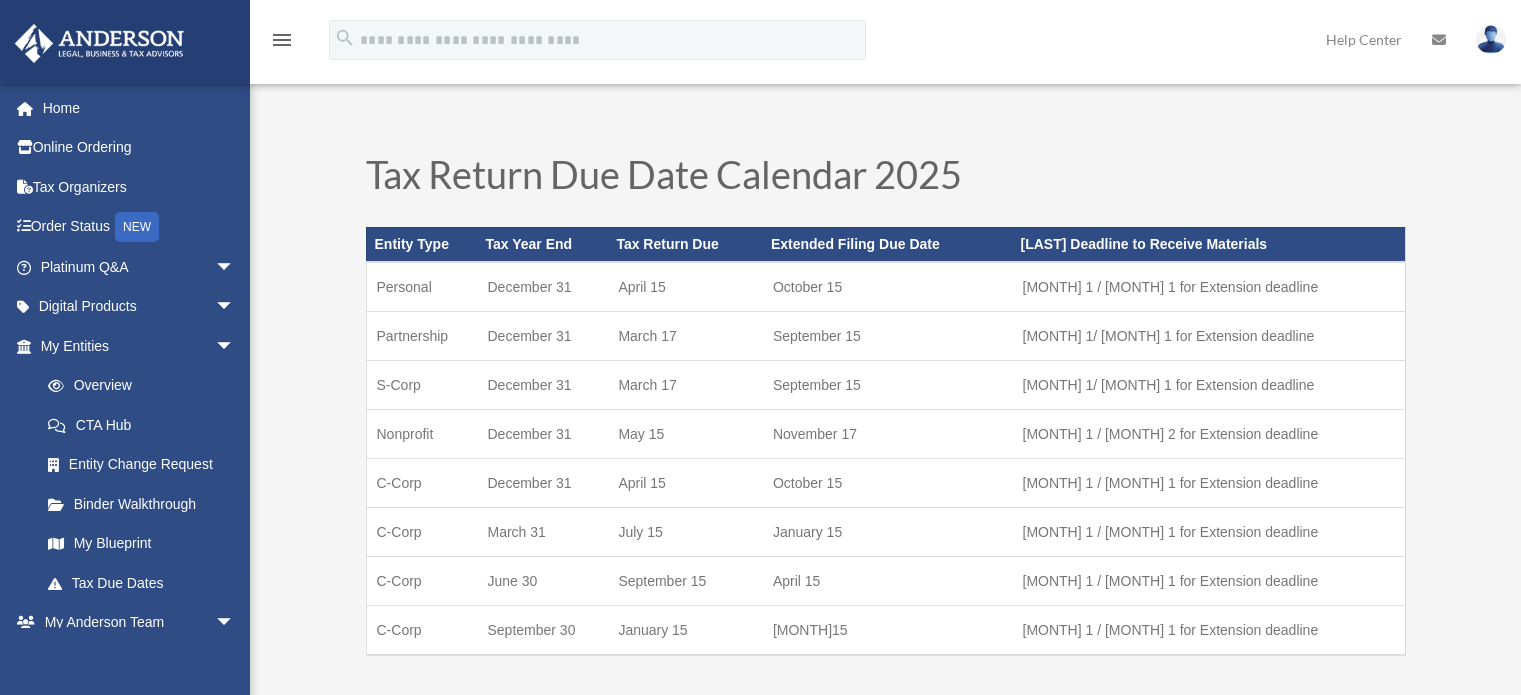 scroll, scrollTop: 0, scrollLeft: 0, axis: both 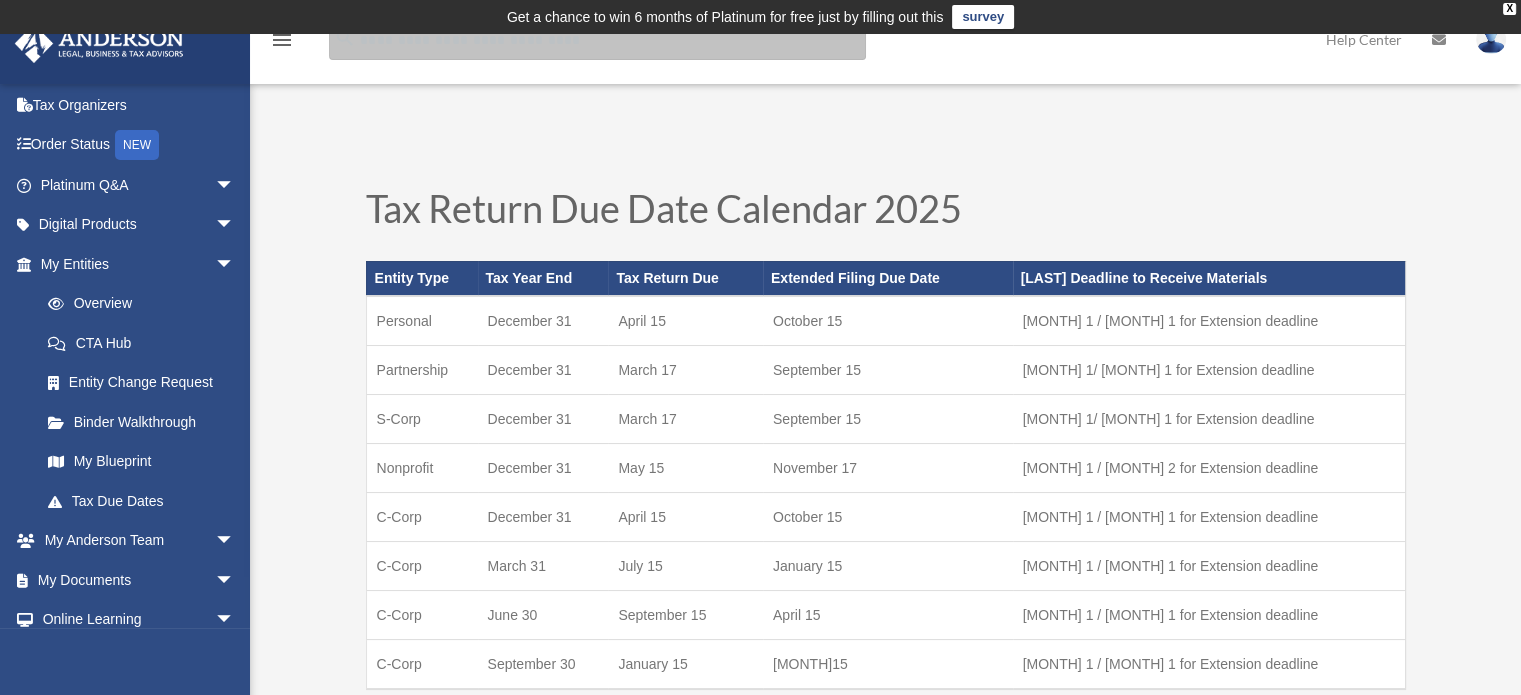 click at bounding box center (597, 40) 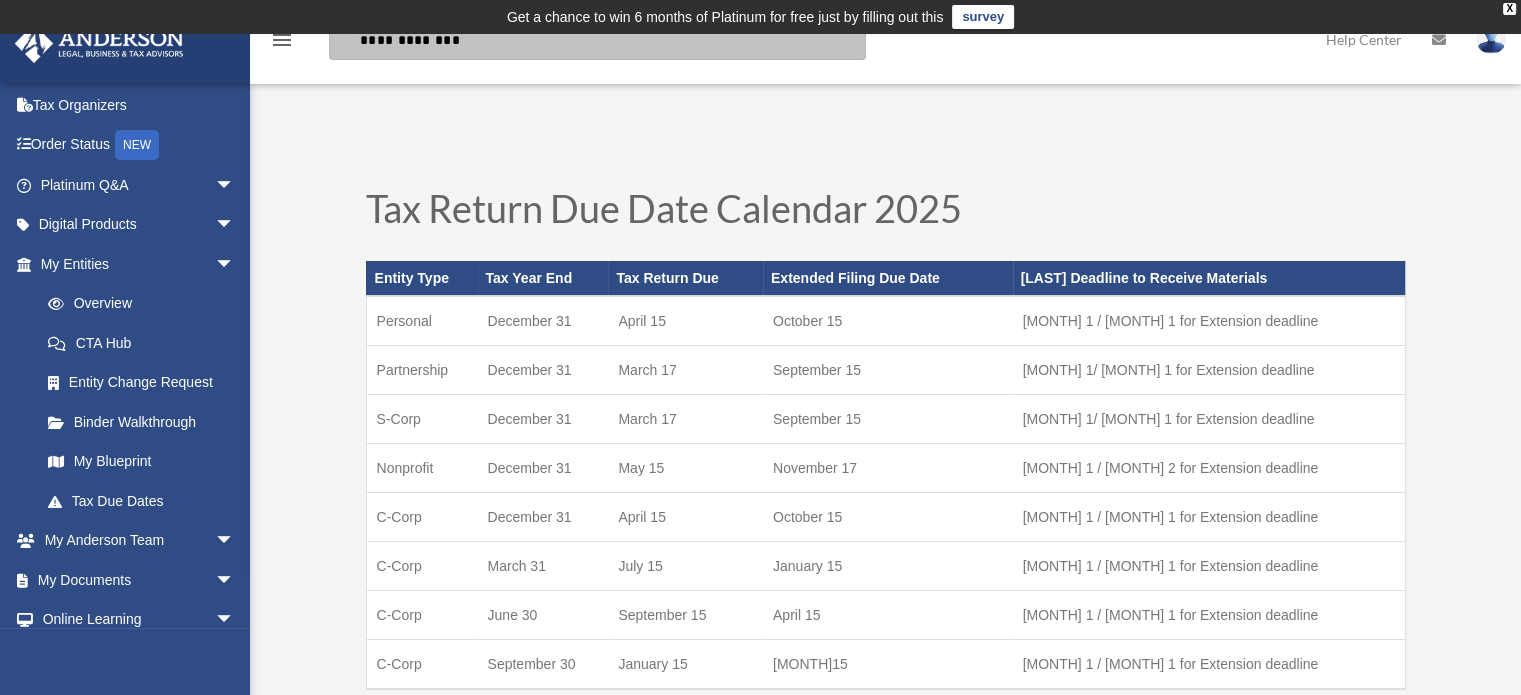 type on "**********" 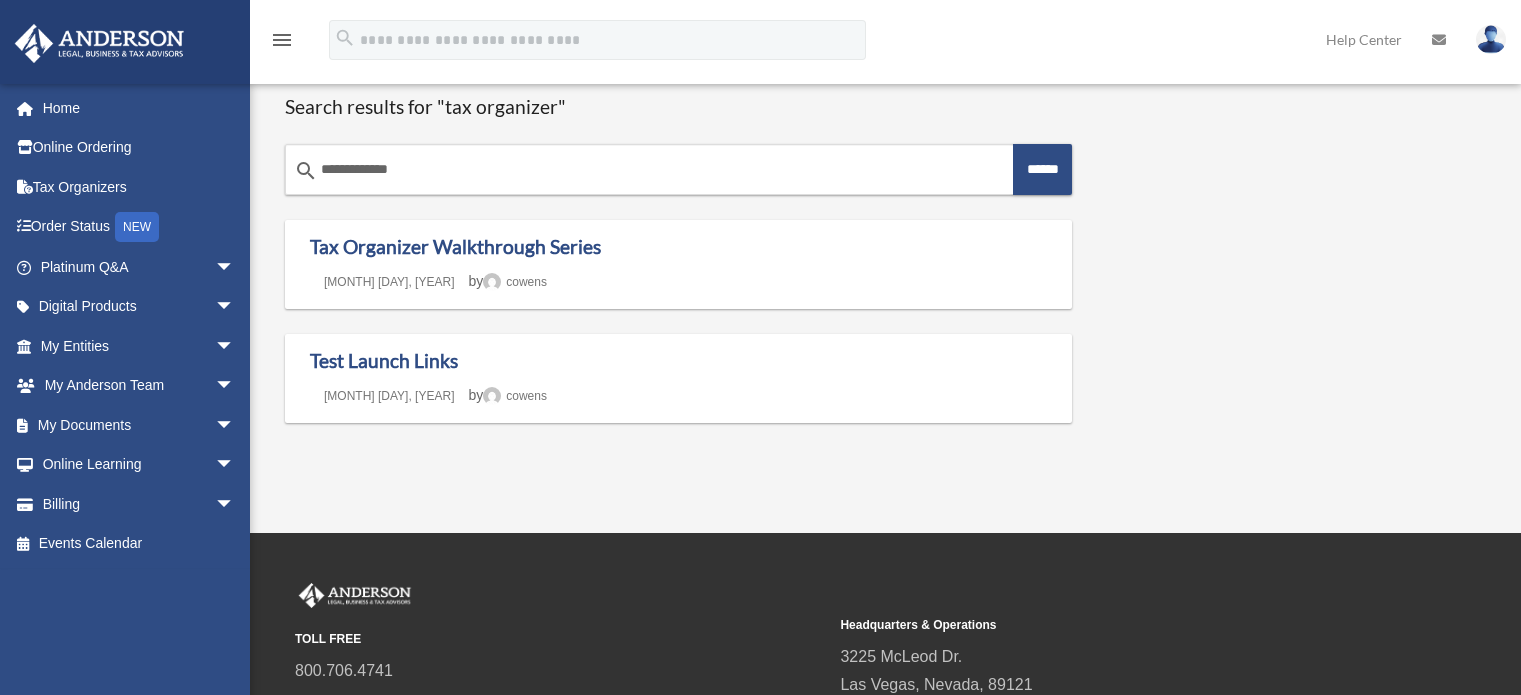 scroll, scrollTop: 0, scrollLeft: 0, axis: both 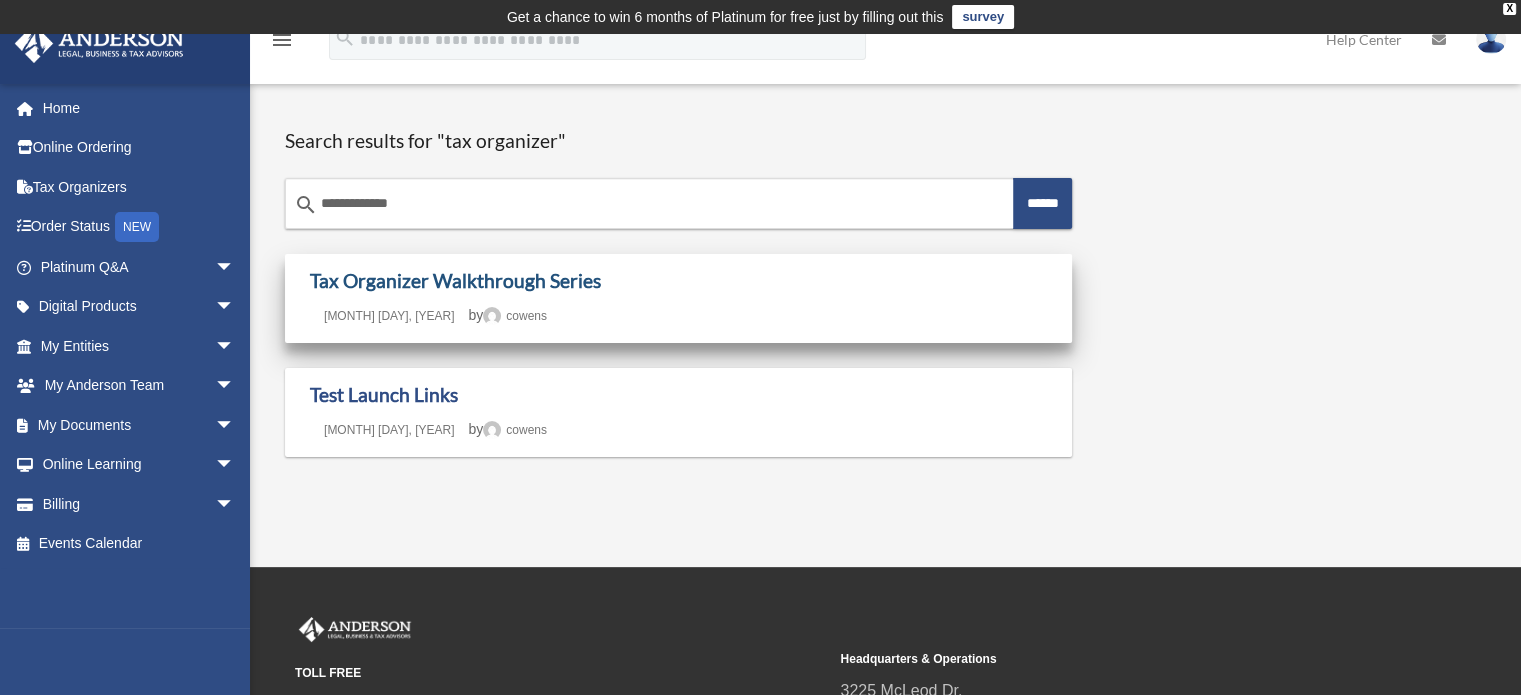 click on "Tax Organizer Walkthrough Series" at bounding box center [455, 280] 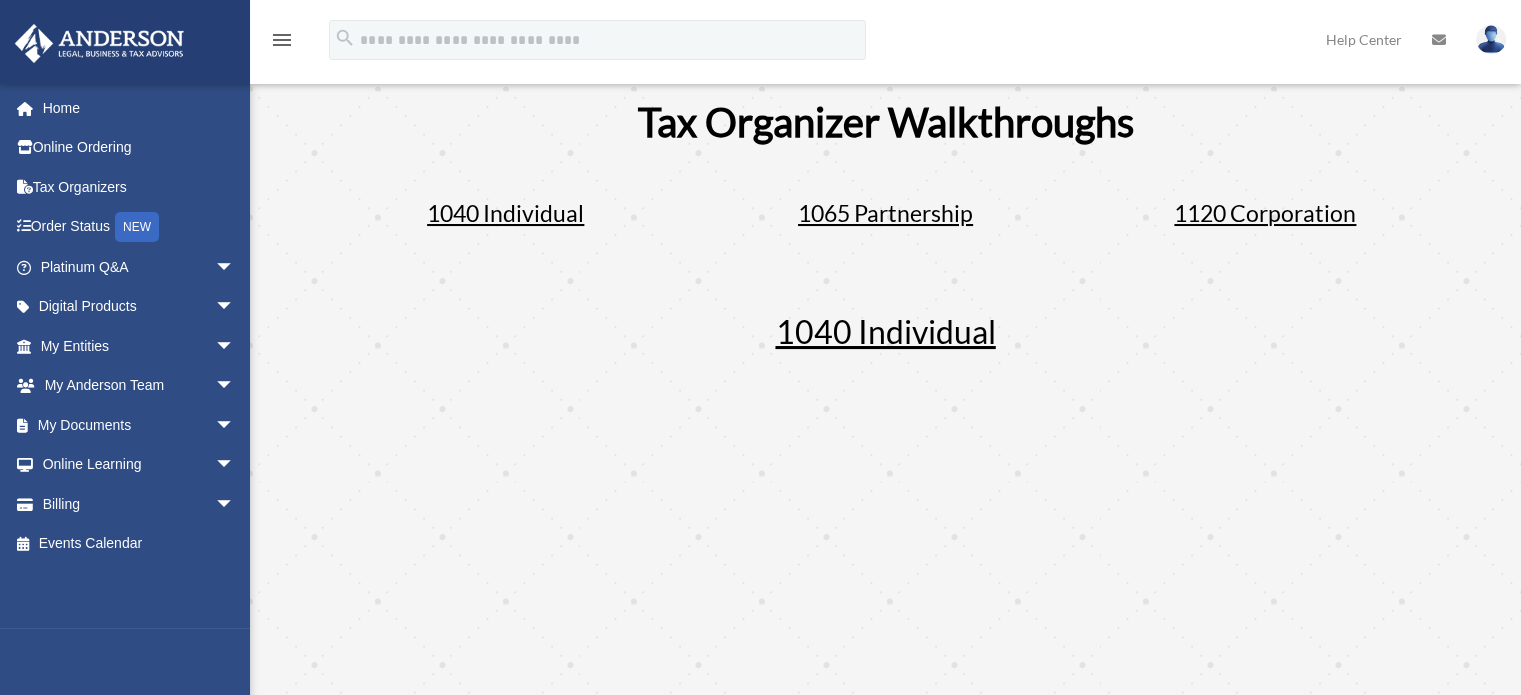 scroll, scrollTop: 0, scrollLeft: 0, axis: both 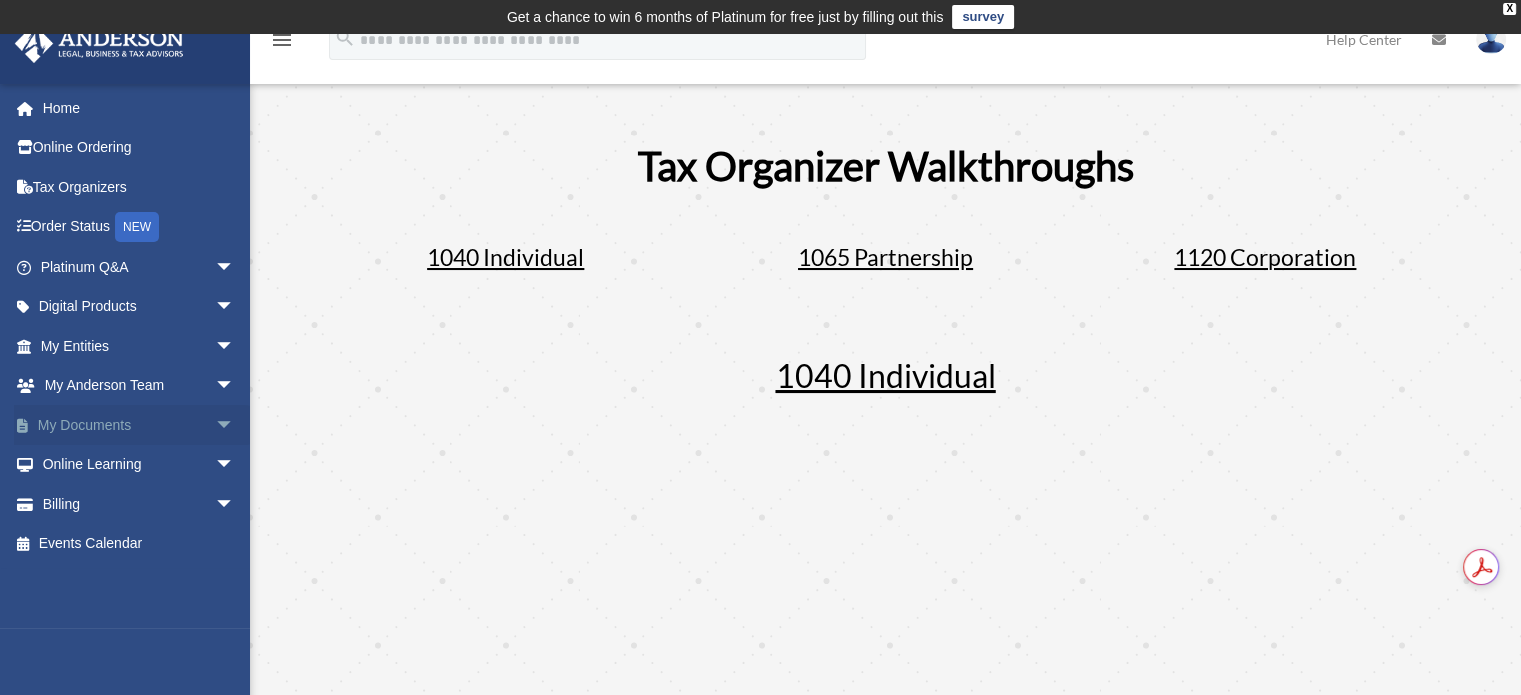 click on "My Documents arrow_drop_down" at bounding box center [139, 425] 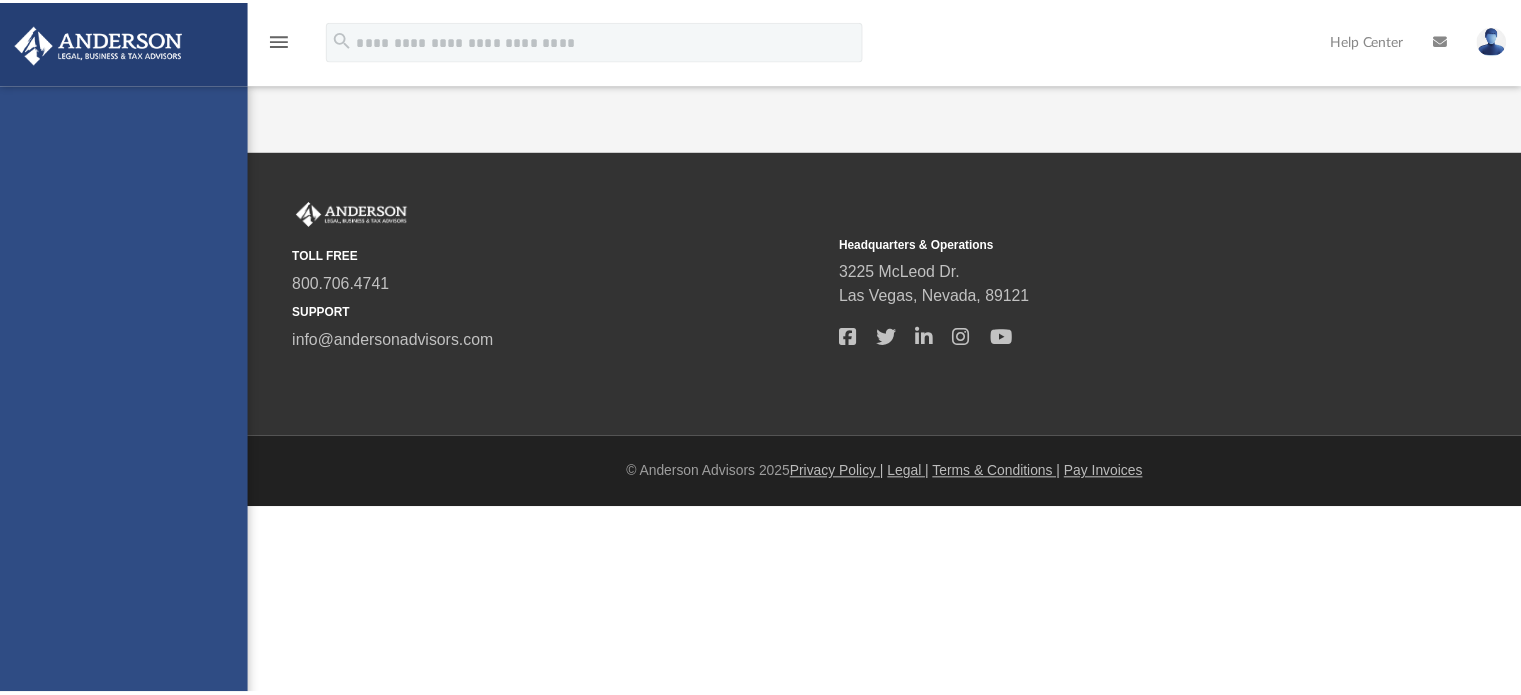 scroll, scrollTop: 0, scrollLeft: 0, axis: both 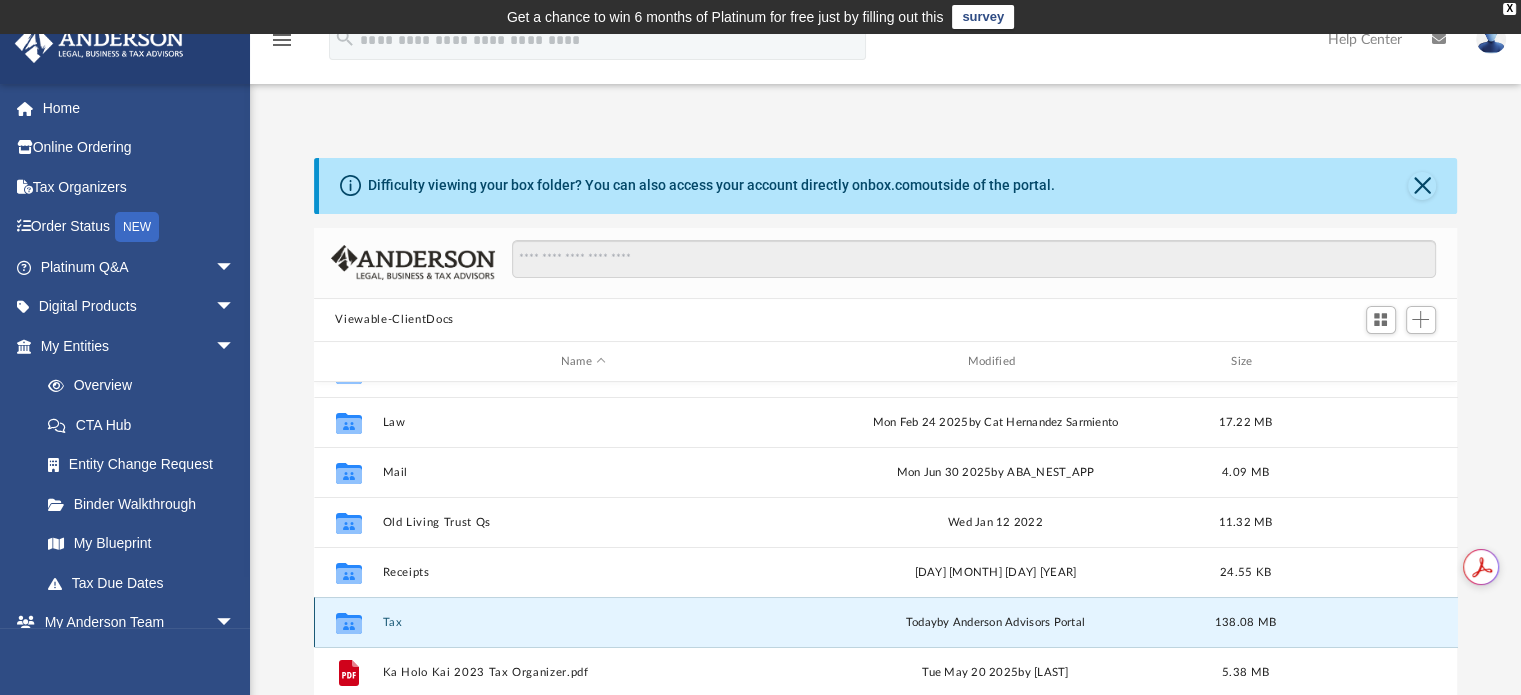 click on "Tax" at bounding box center (583, 622) 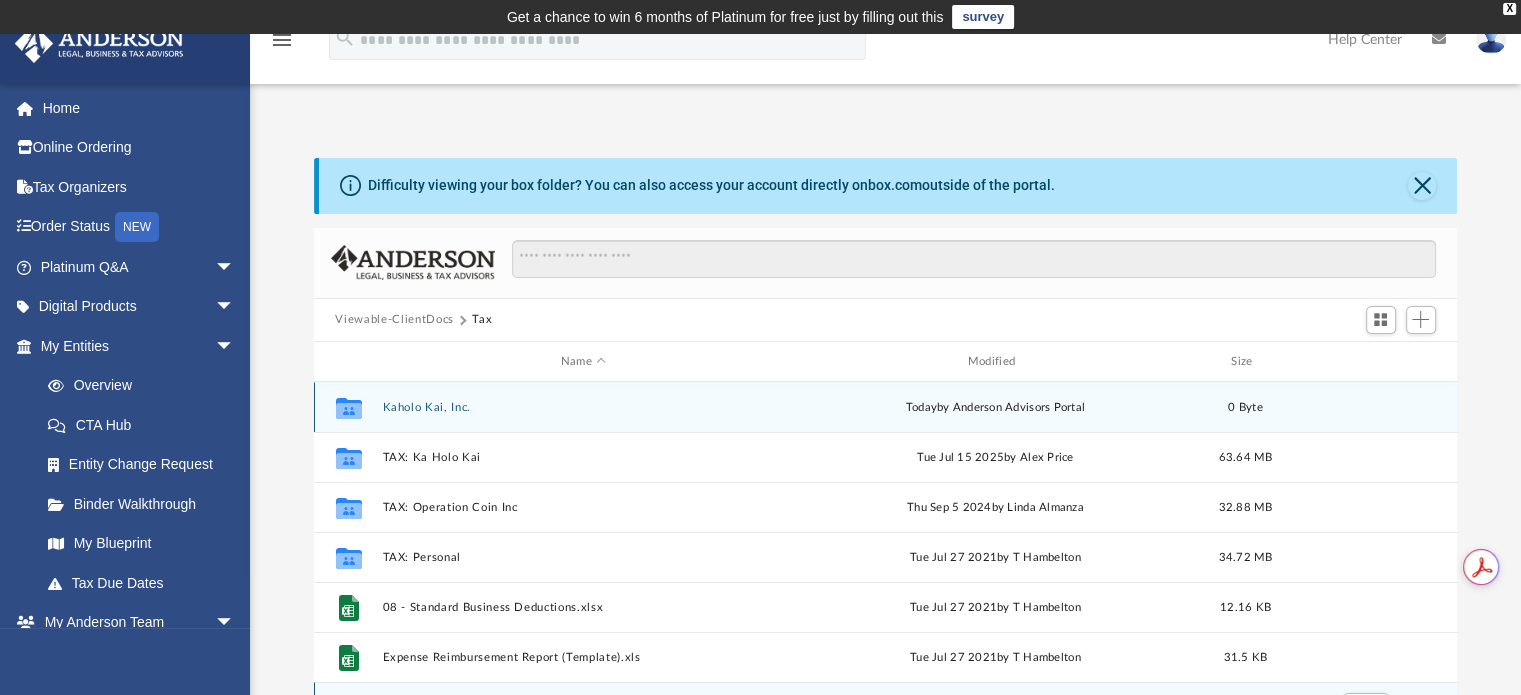 scroll, scrollTop: 0, scrollLeft: 0, axis: both 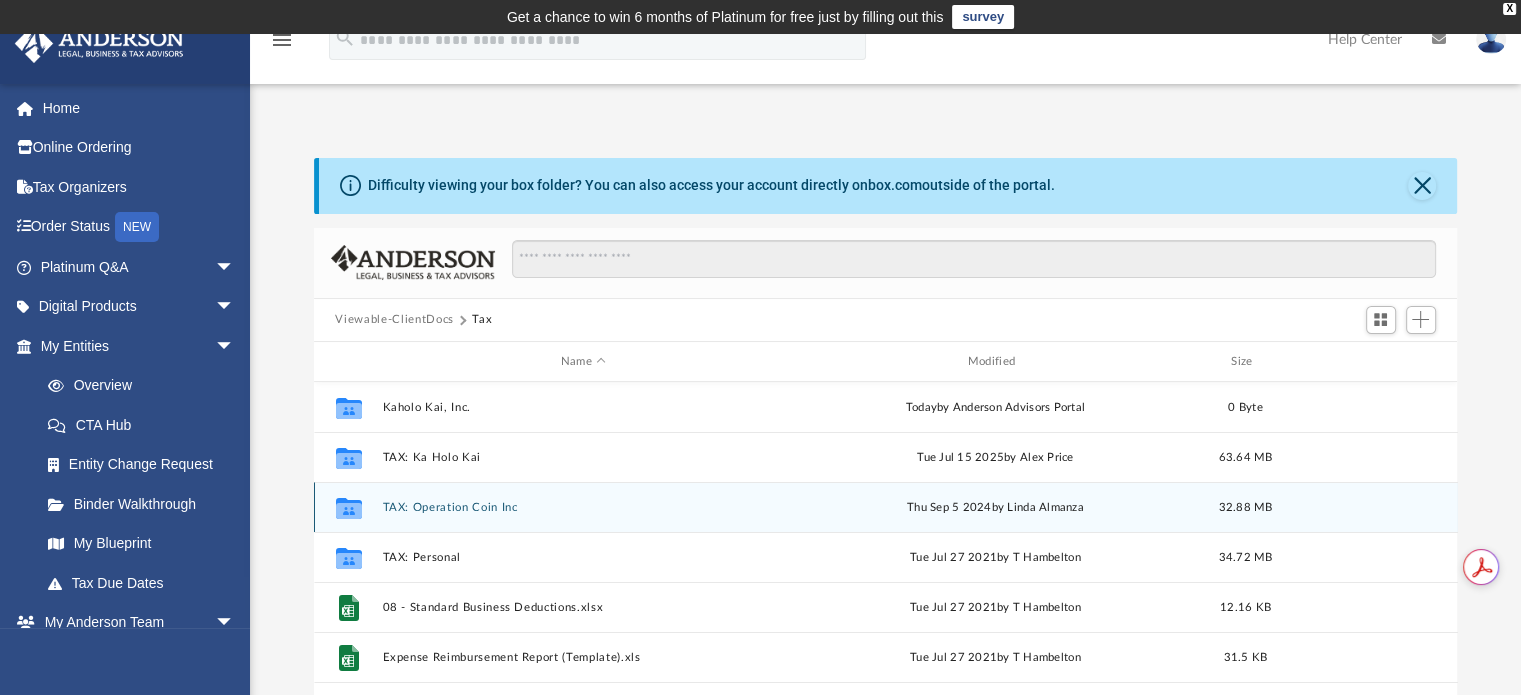 click on "TAX: Operation Coin Inc" at bounding box center [583, 507] 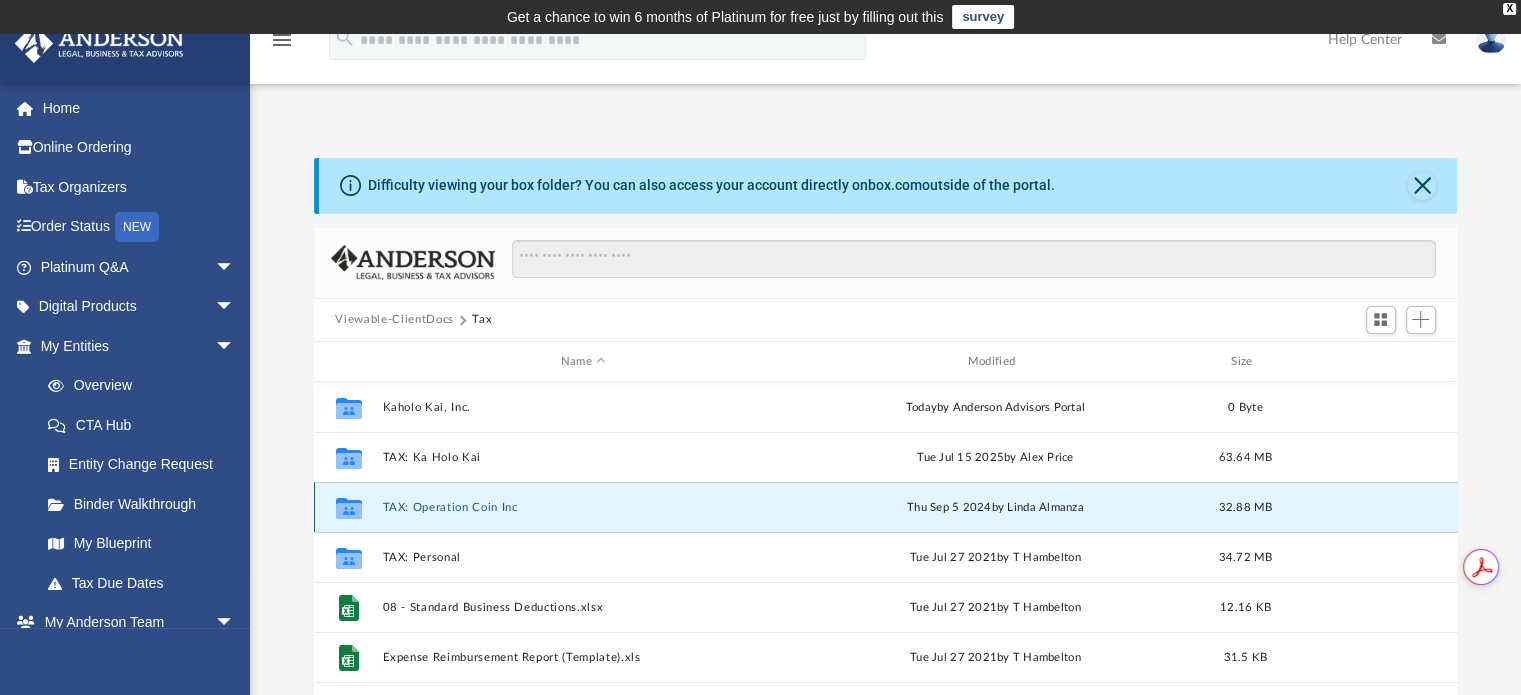 click on "TAX: Operation Coin Inc" at bounding box center [583, 507] 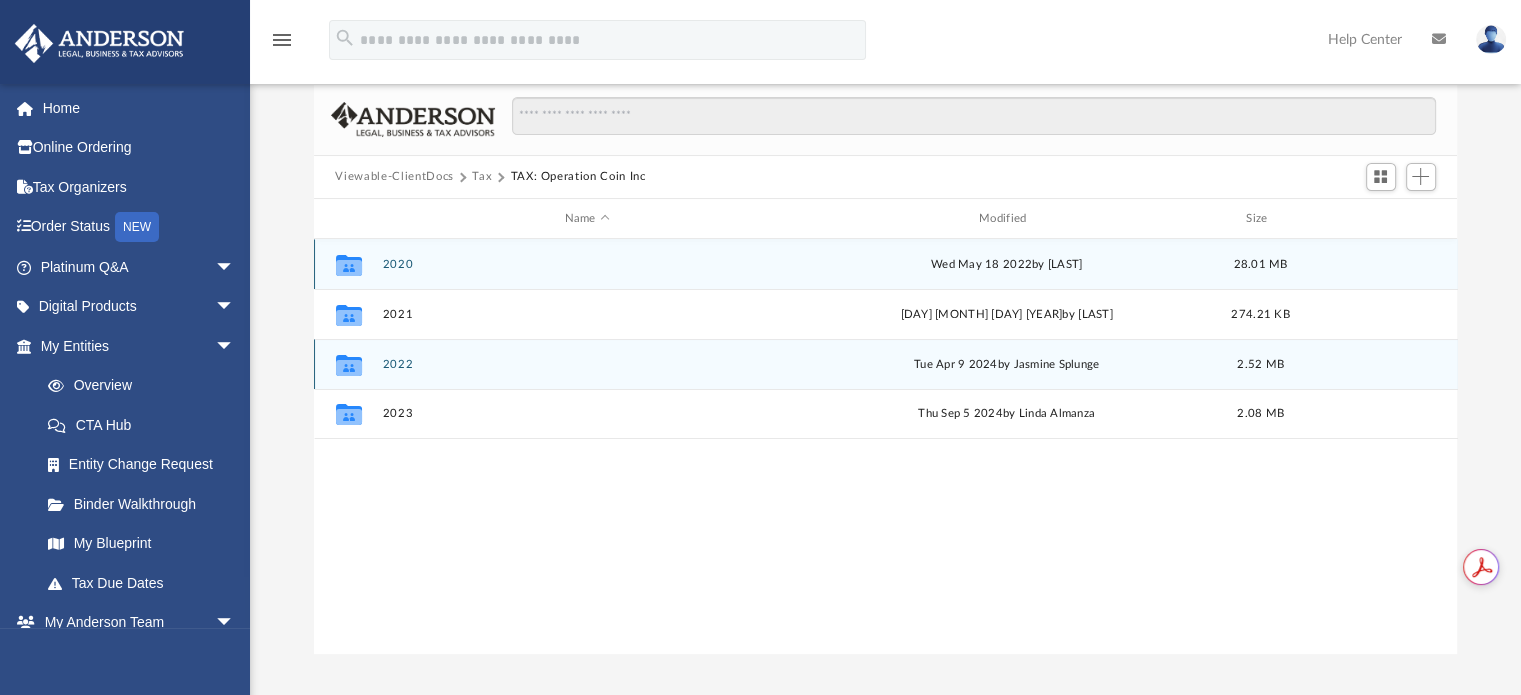 scroll, scrollTop: 144, scrollLeft: 0, axis: vertical 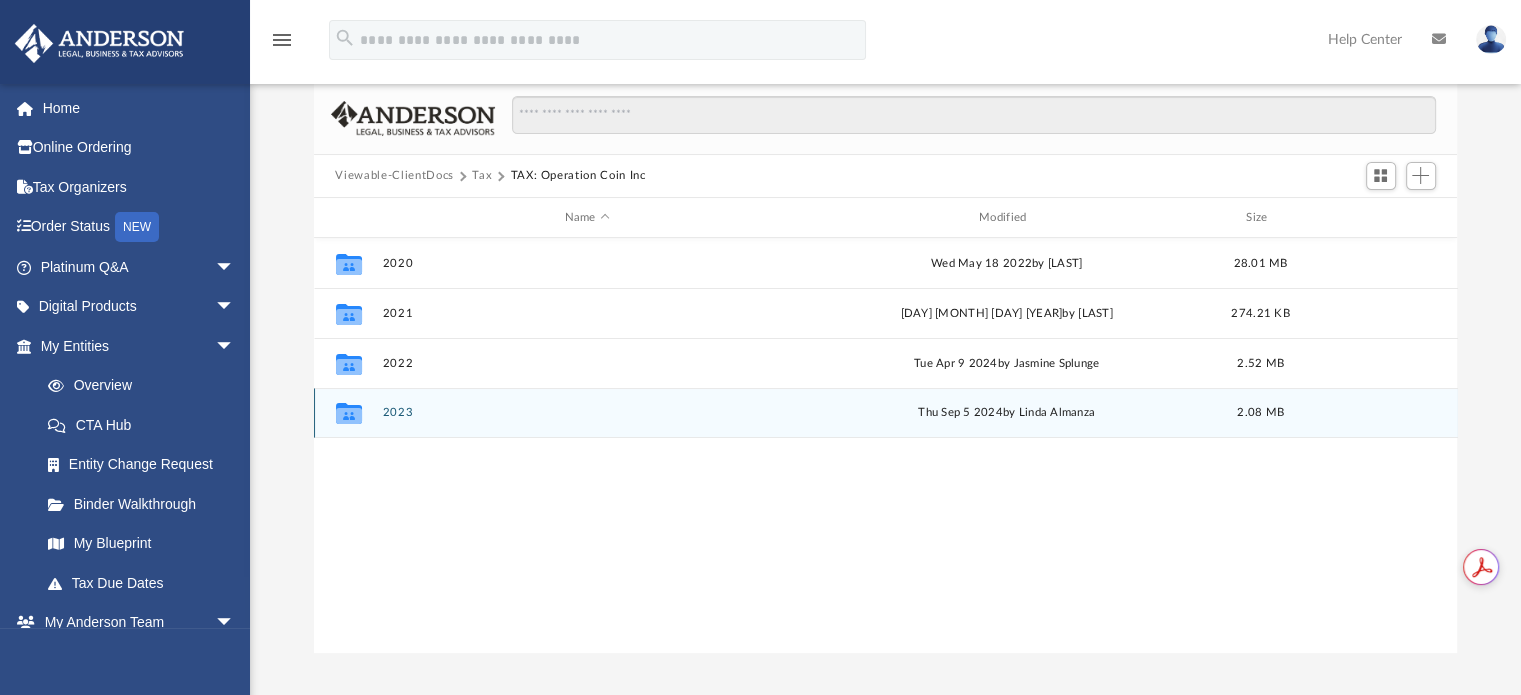 click on "2023" at bounding box center [587, 413] 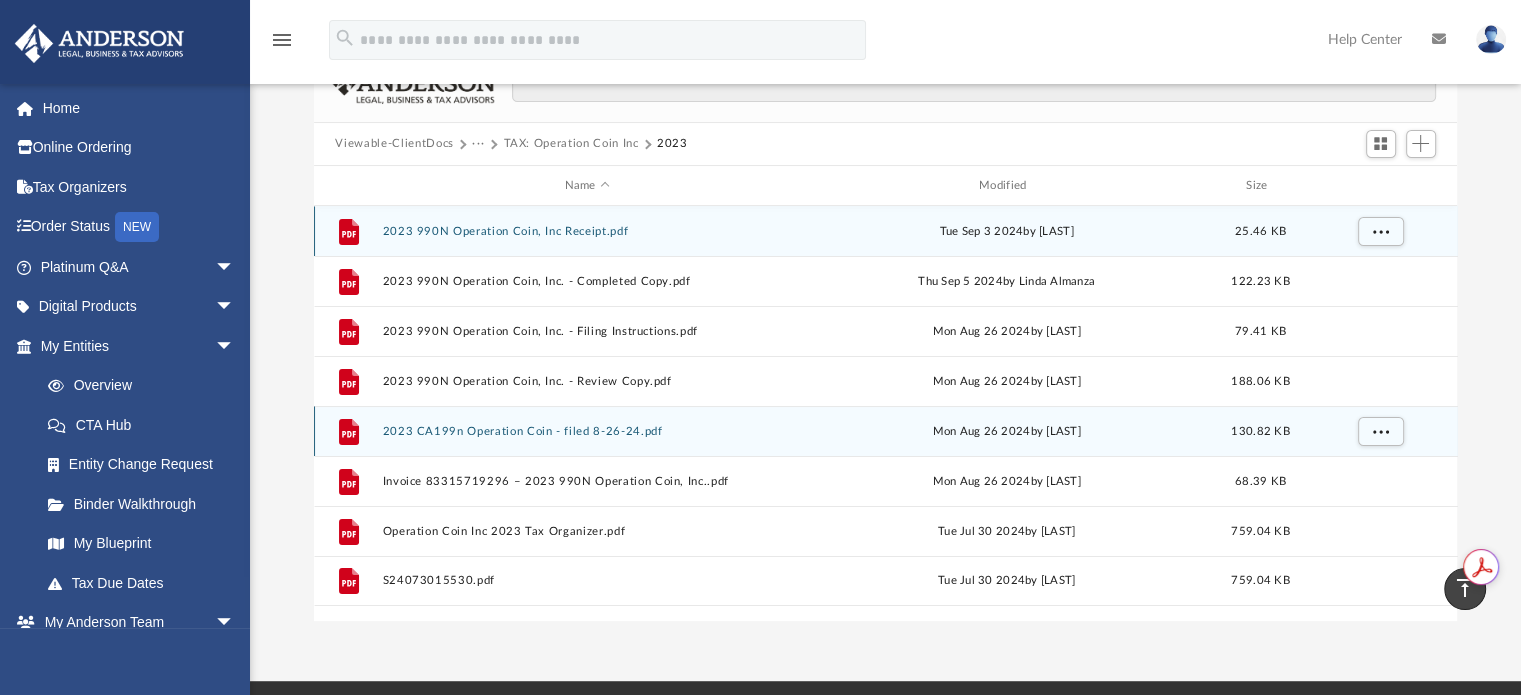 scroll, scrollTop: 175, scrollLeft: 0, axis: vertical 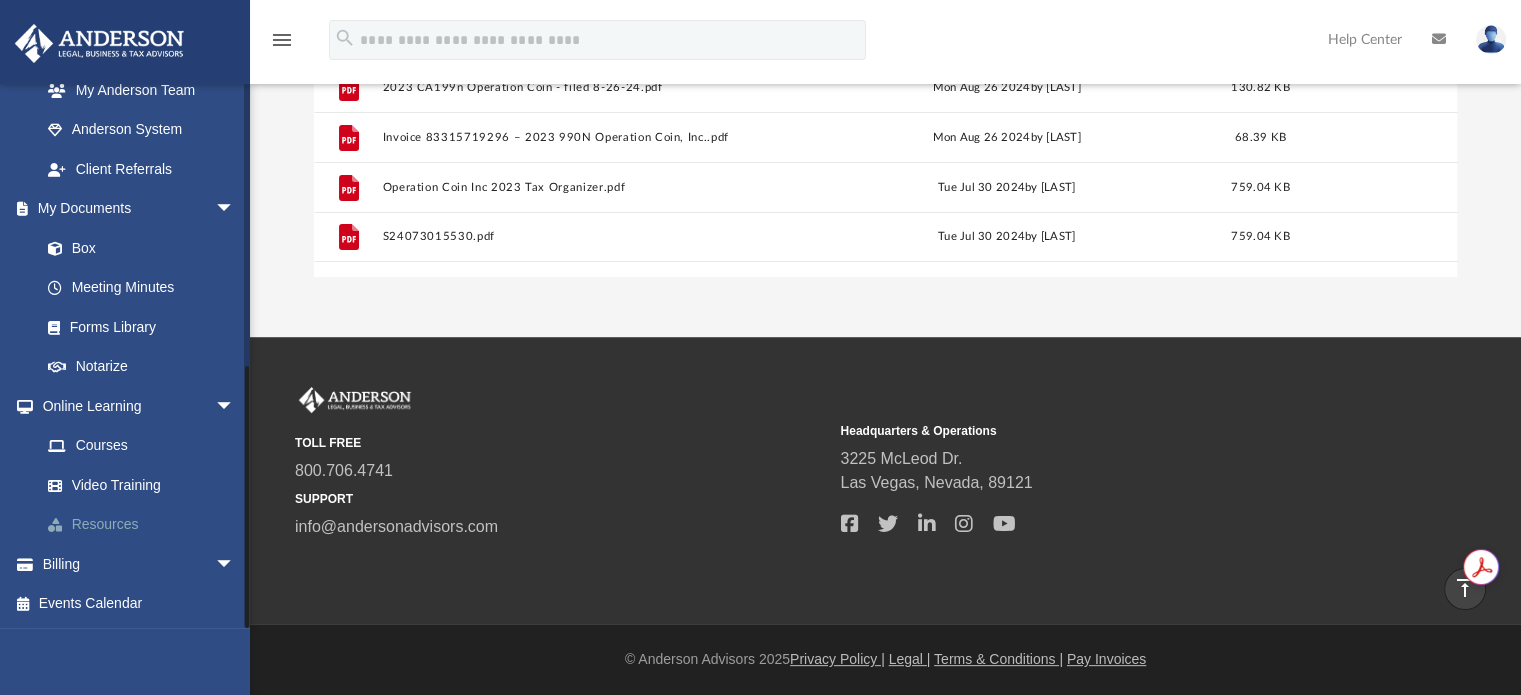 click on "Resources" at bounding box center [146, 525] 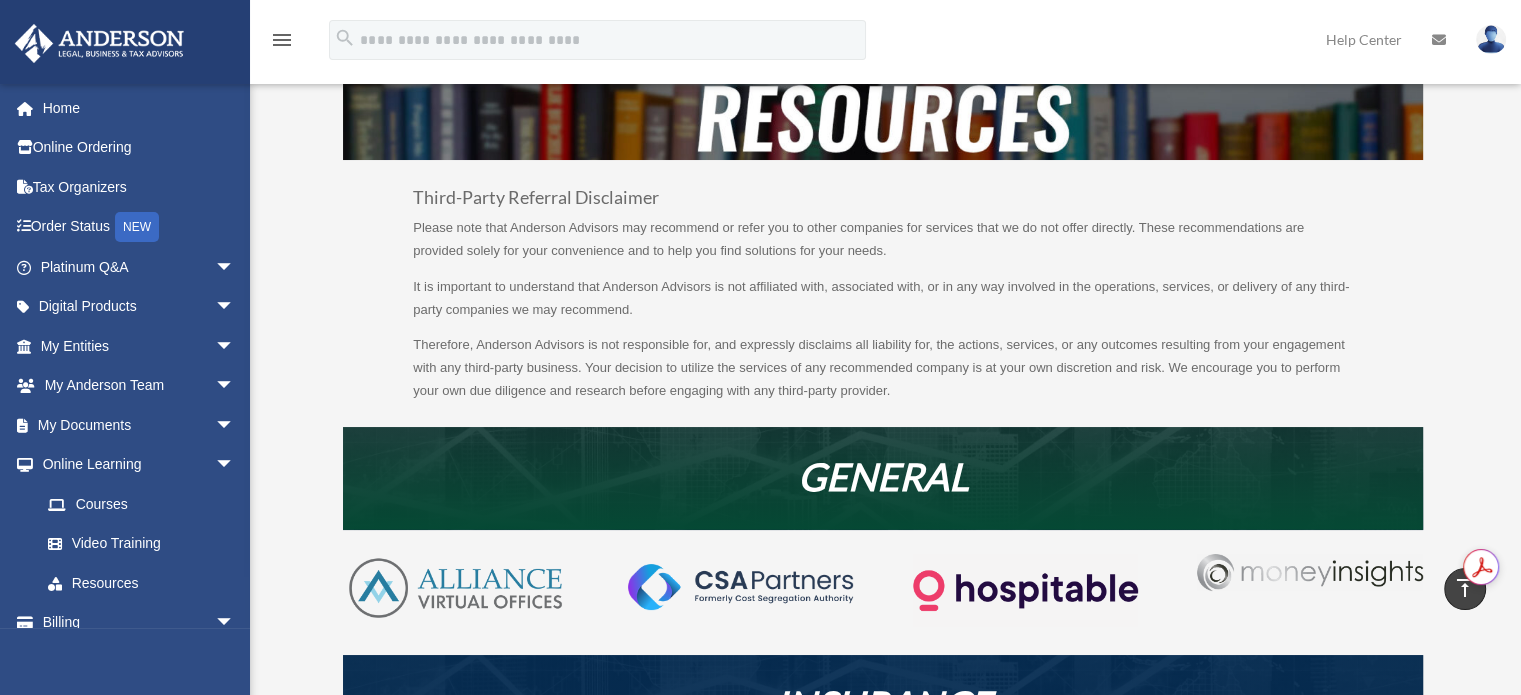 scroll, scrollTop: 0, scrollLeft: 0, axis: both 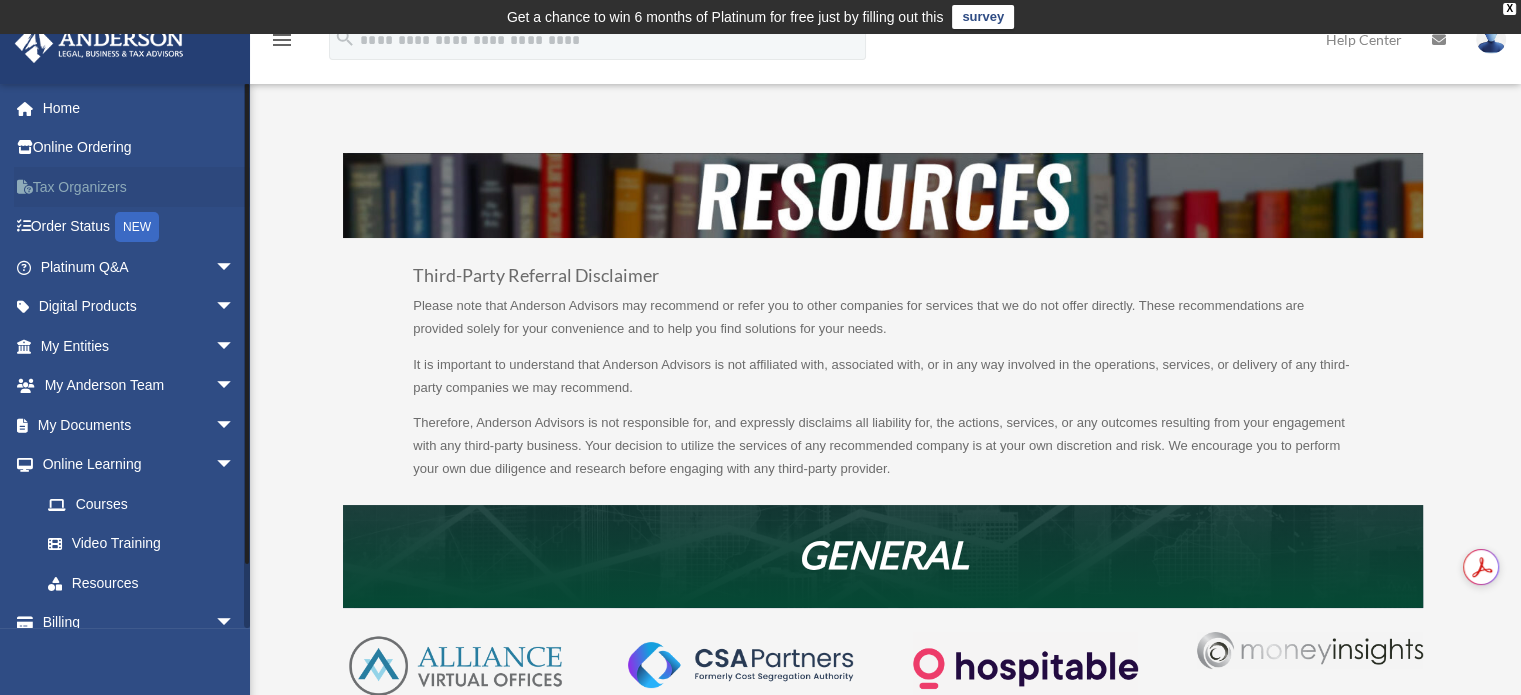 click on "Tax Organizers" at bounding box center (139, 187) 